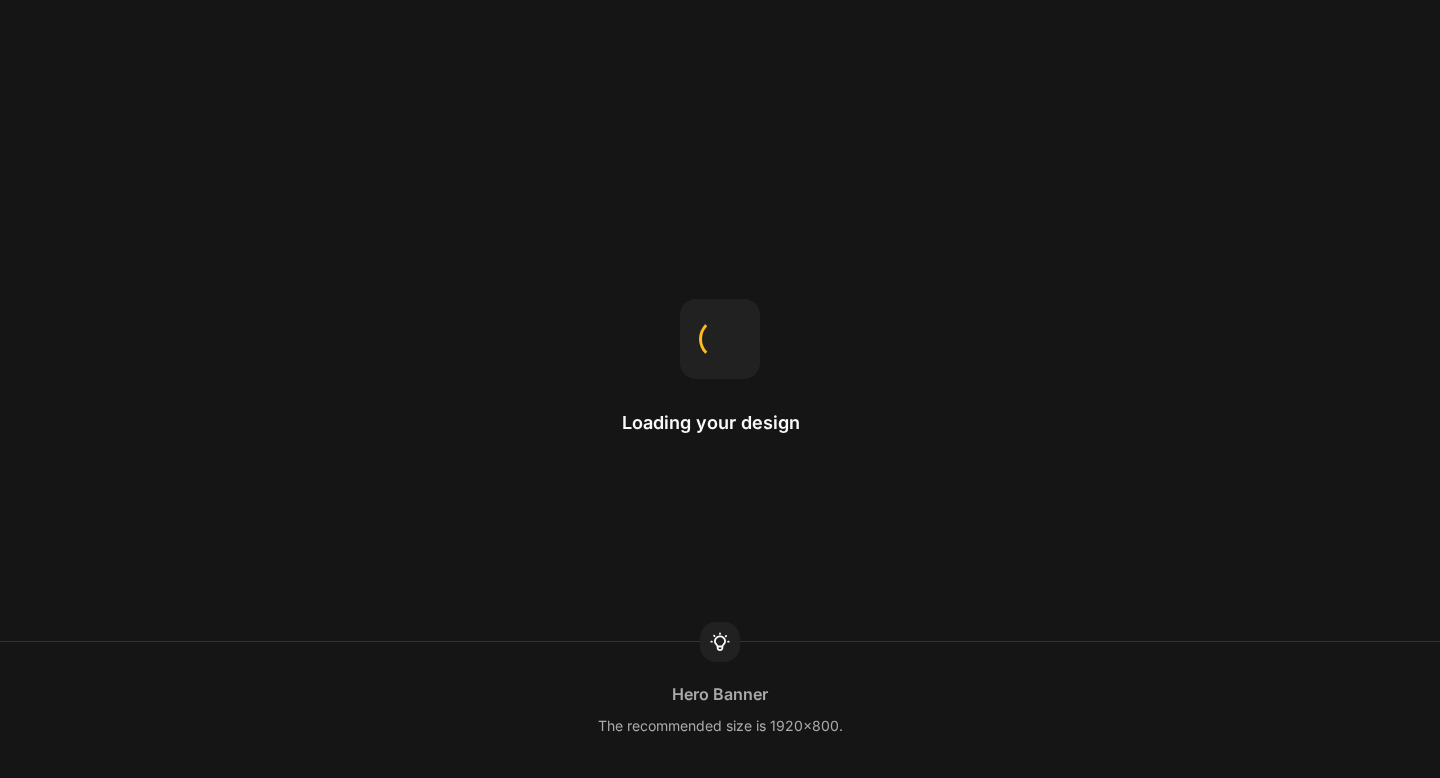 scroll, scrollTop: 0, scrollLeft: 0, axis: both 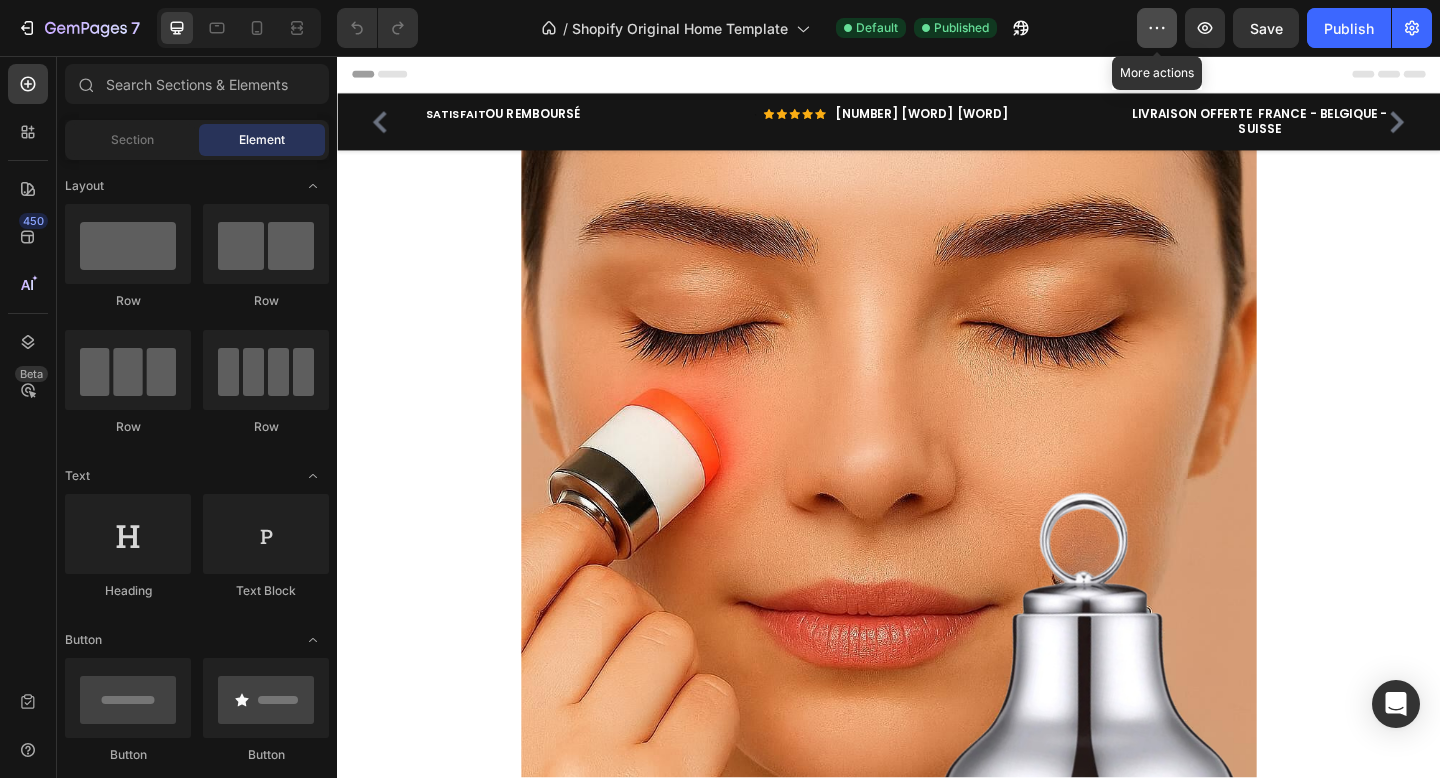 click 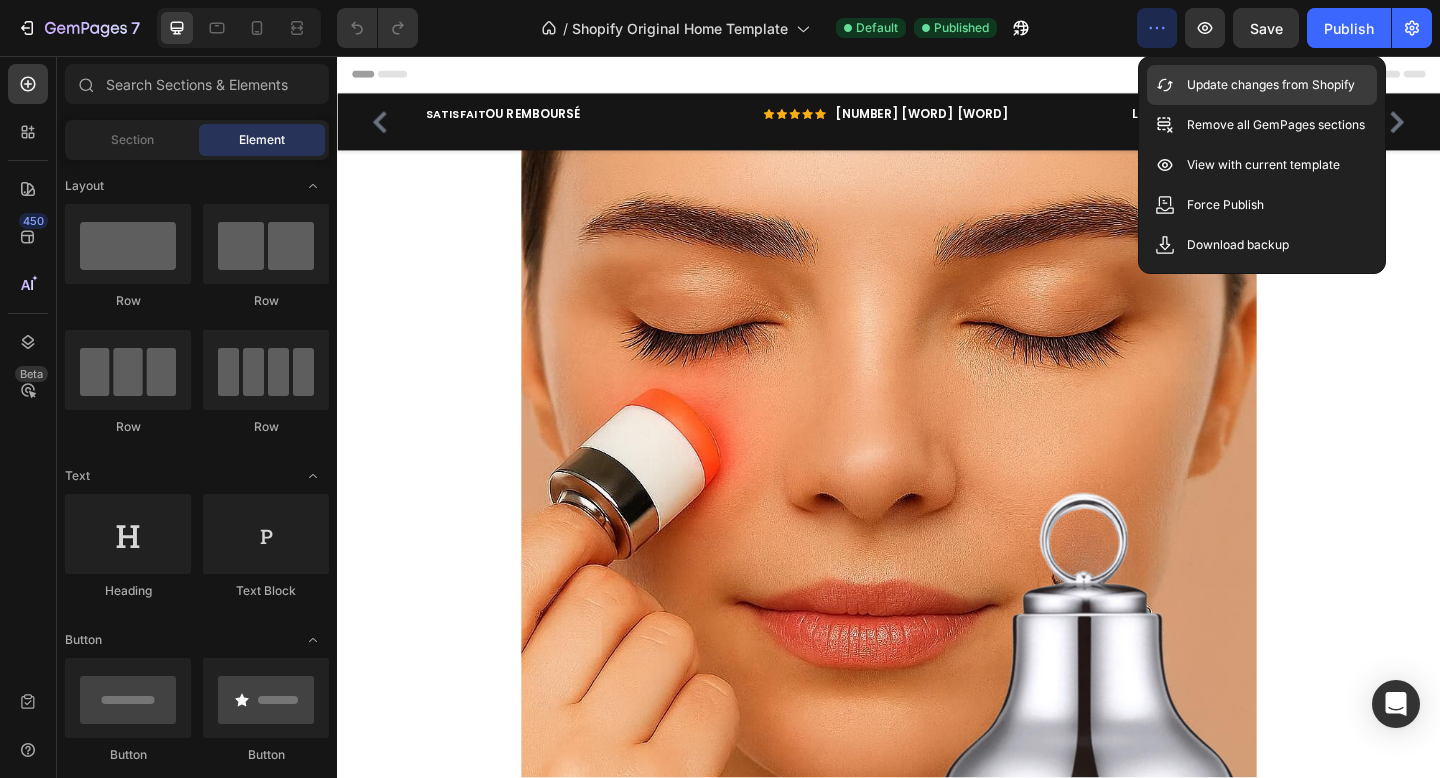 click 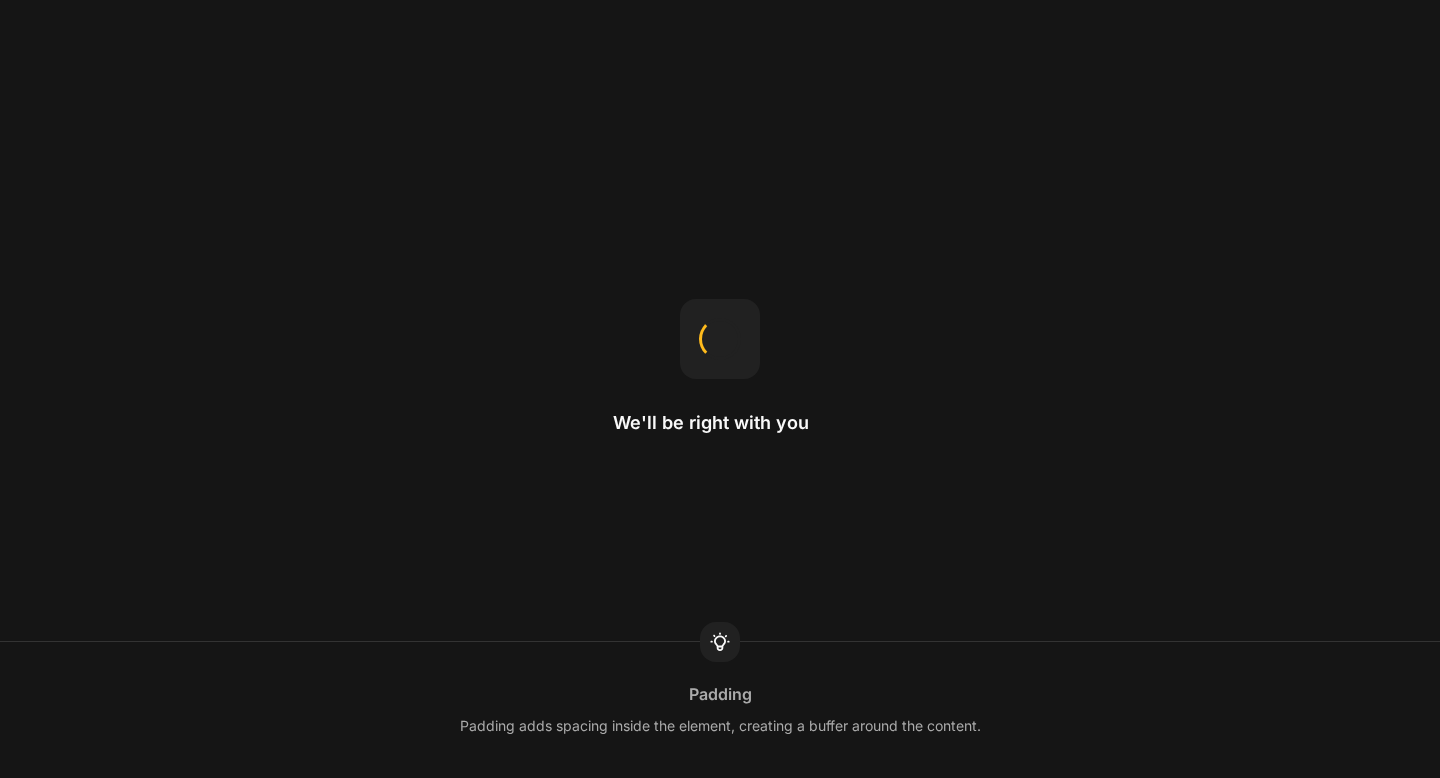 scroll, scrollTop: 0, scrollLeft: 0, axis: both 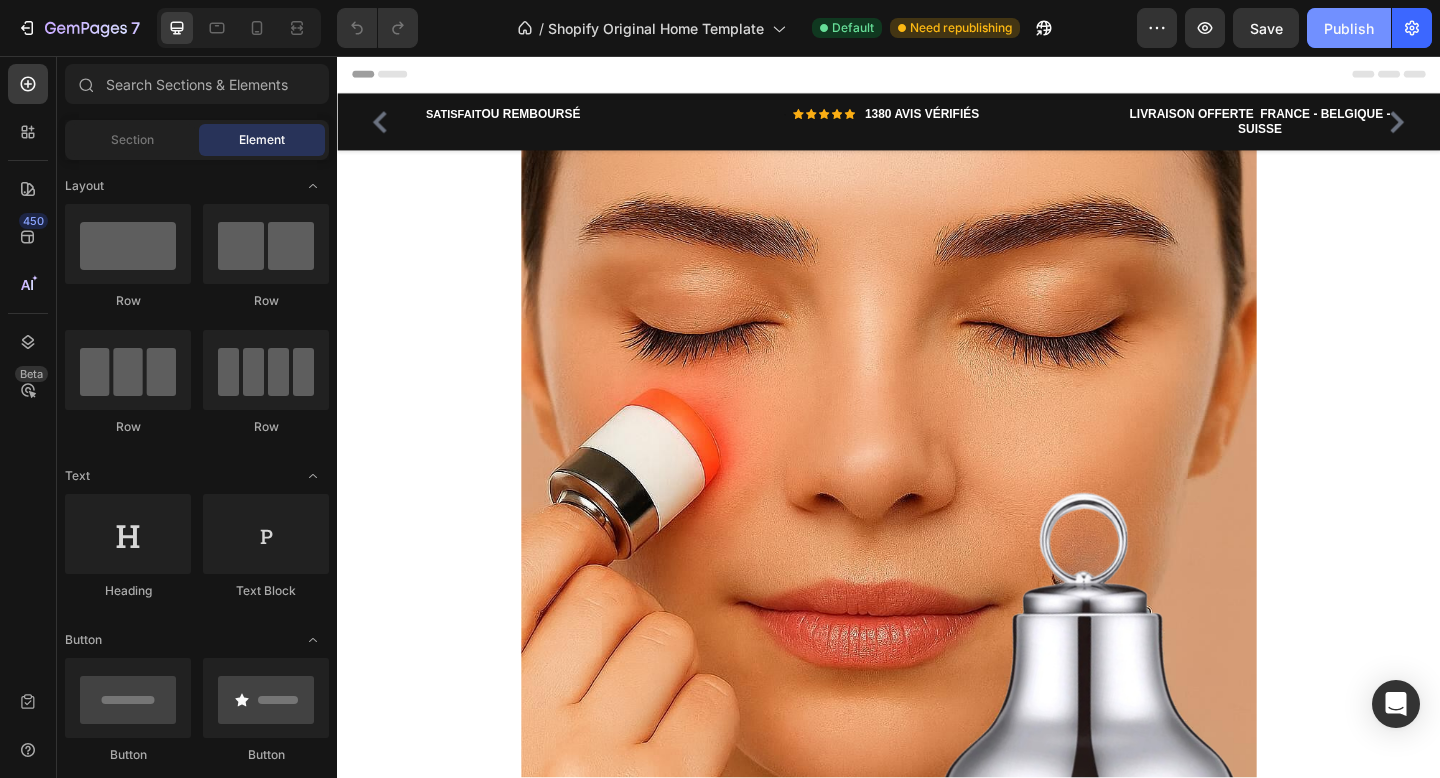 click on "Publish" at bounding box center (1349, 28) 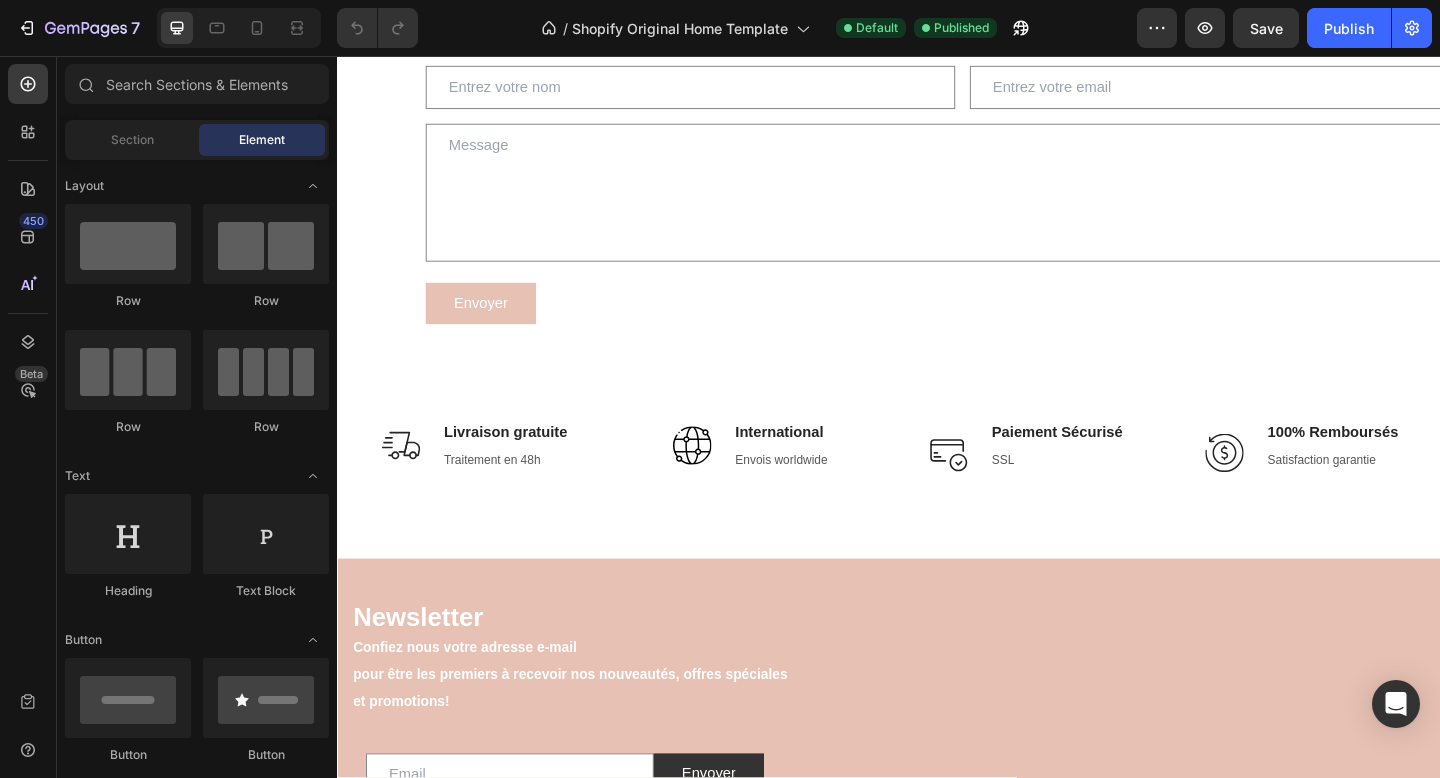 scroll, scrollTop: 8197, scrollLeft: 0, axis: vertical 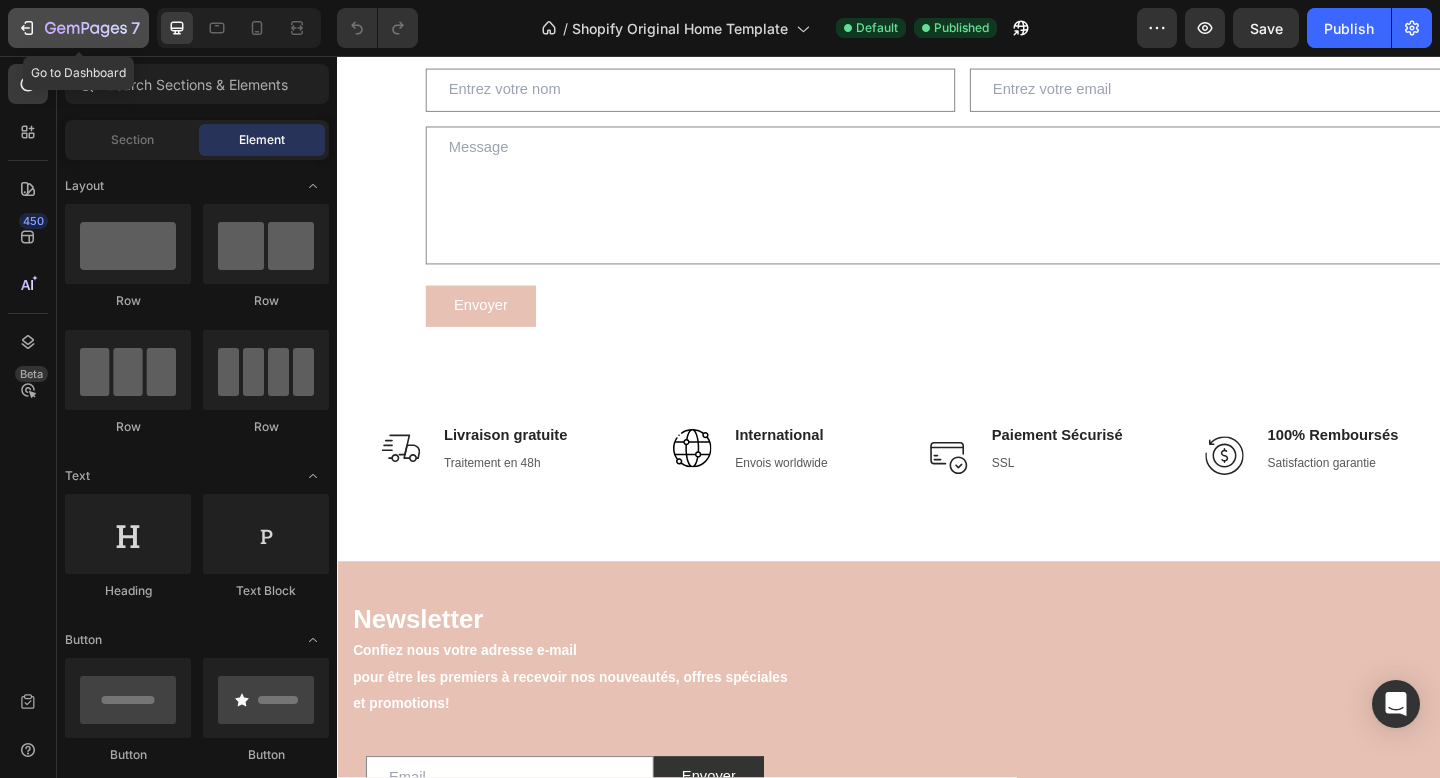 click 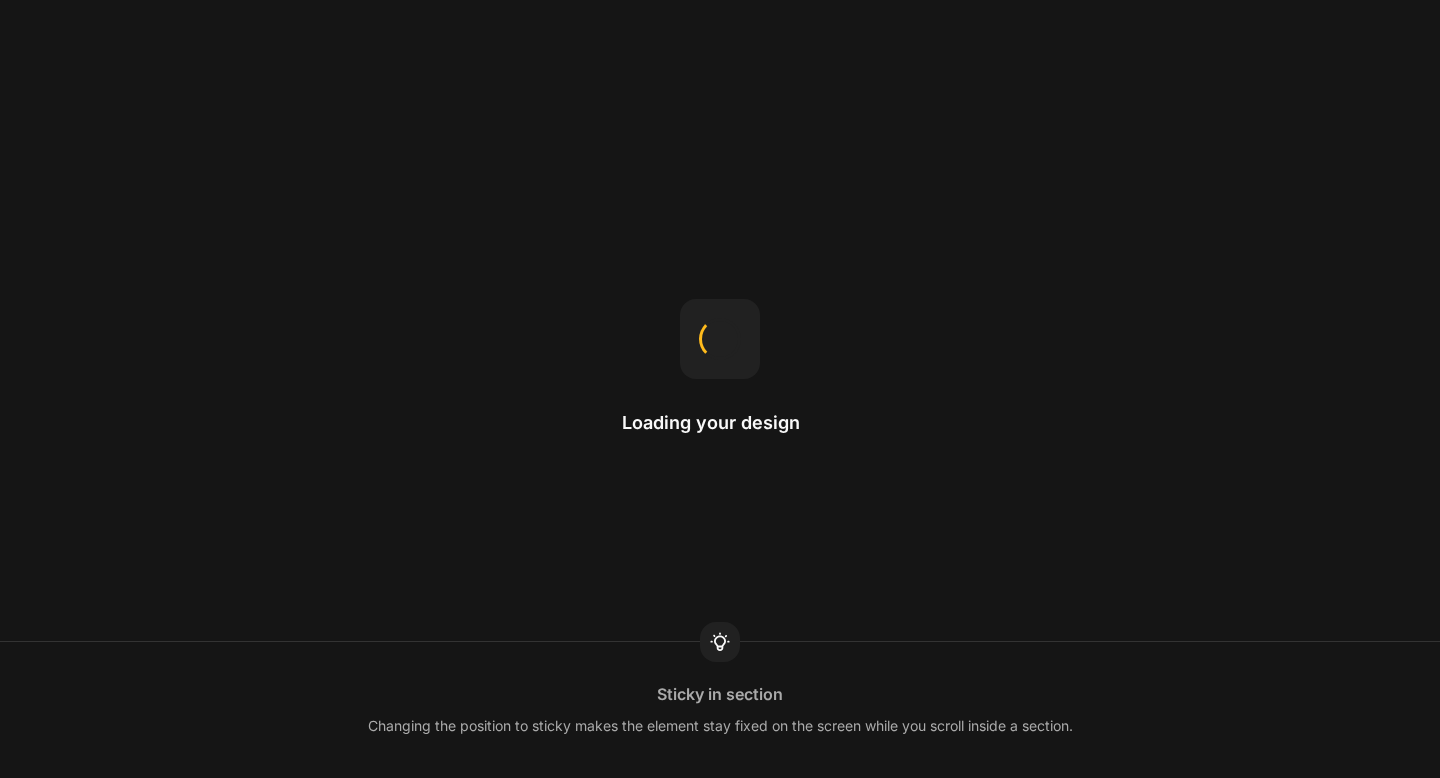 scroll, scrollTop: 0, scrollLeft: 0, axis: both 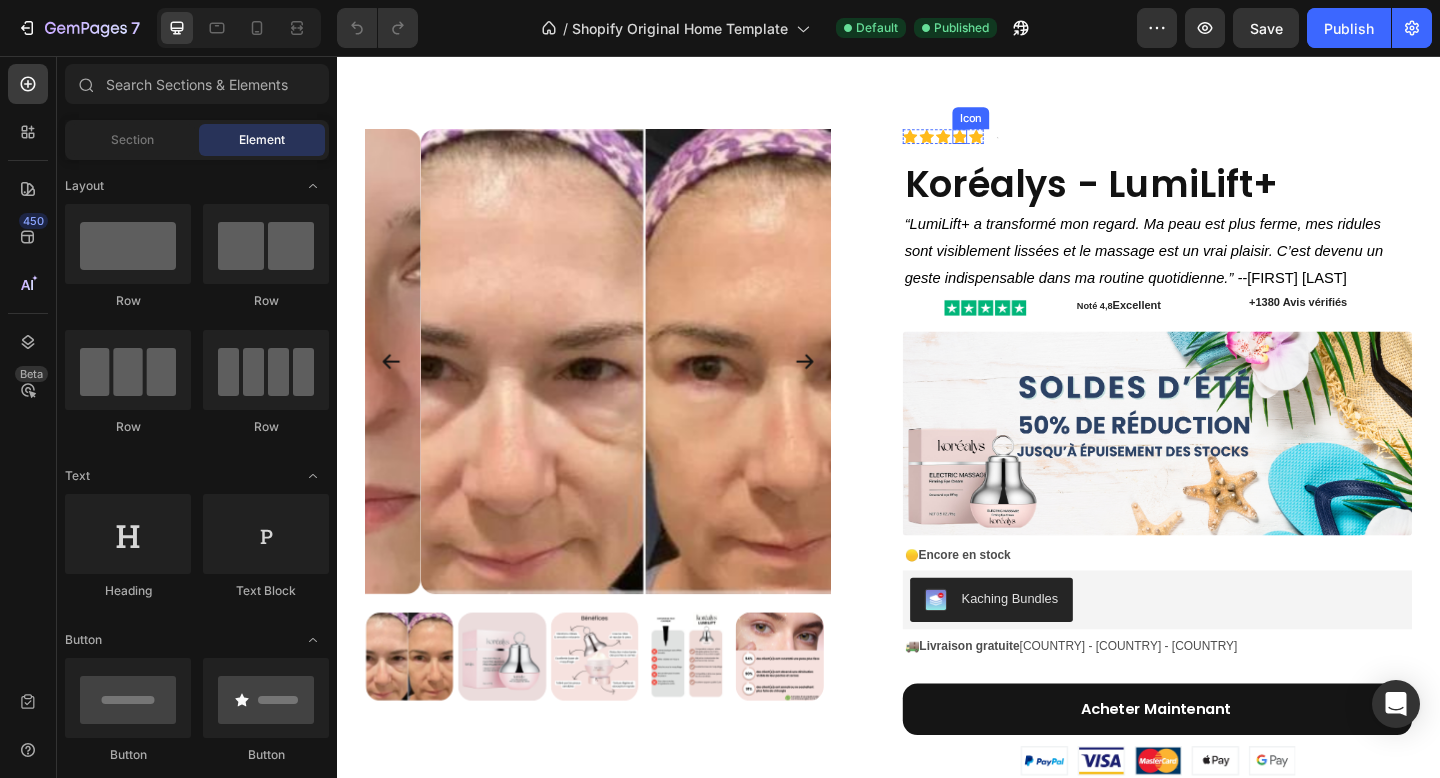 click 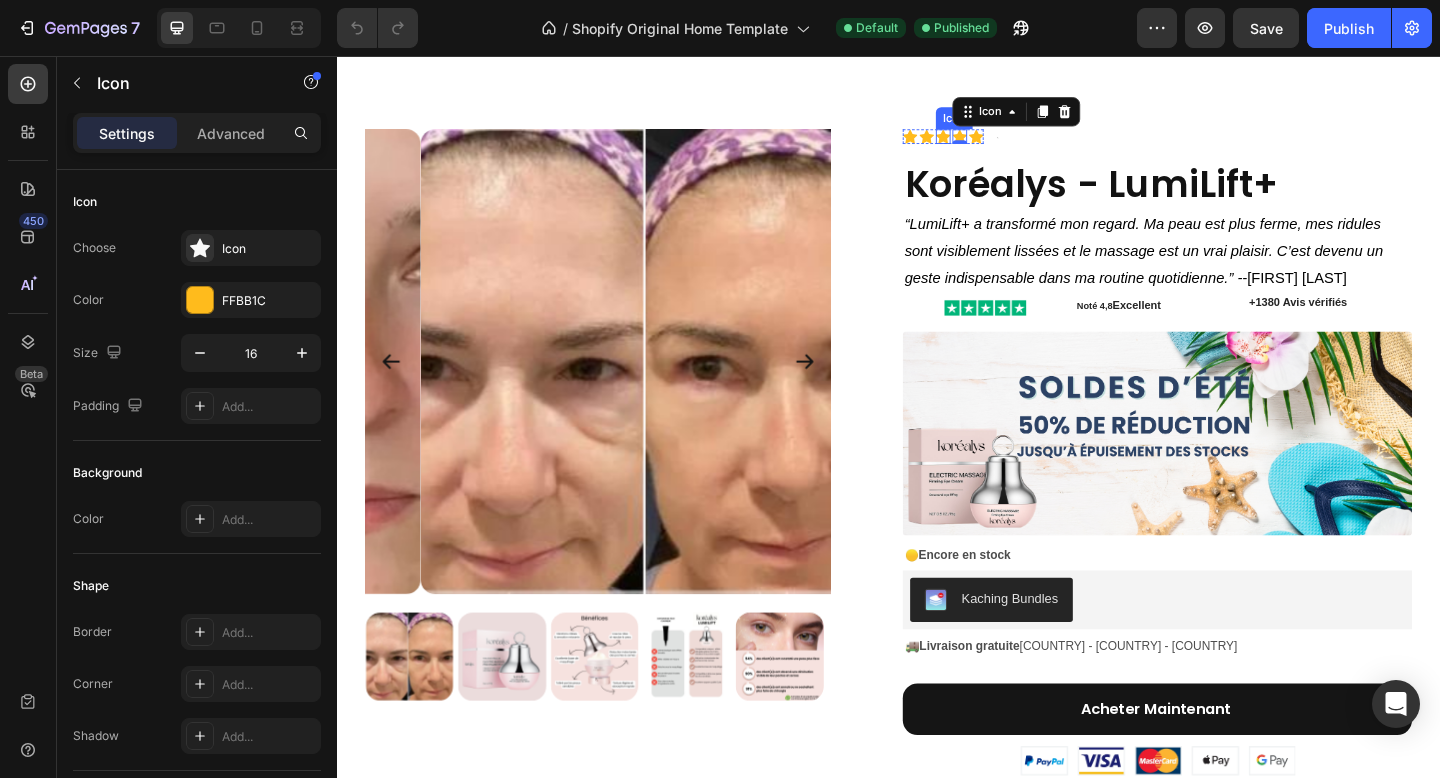 click 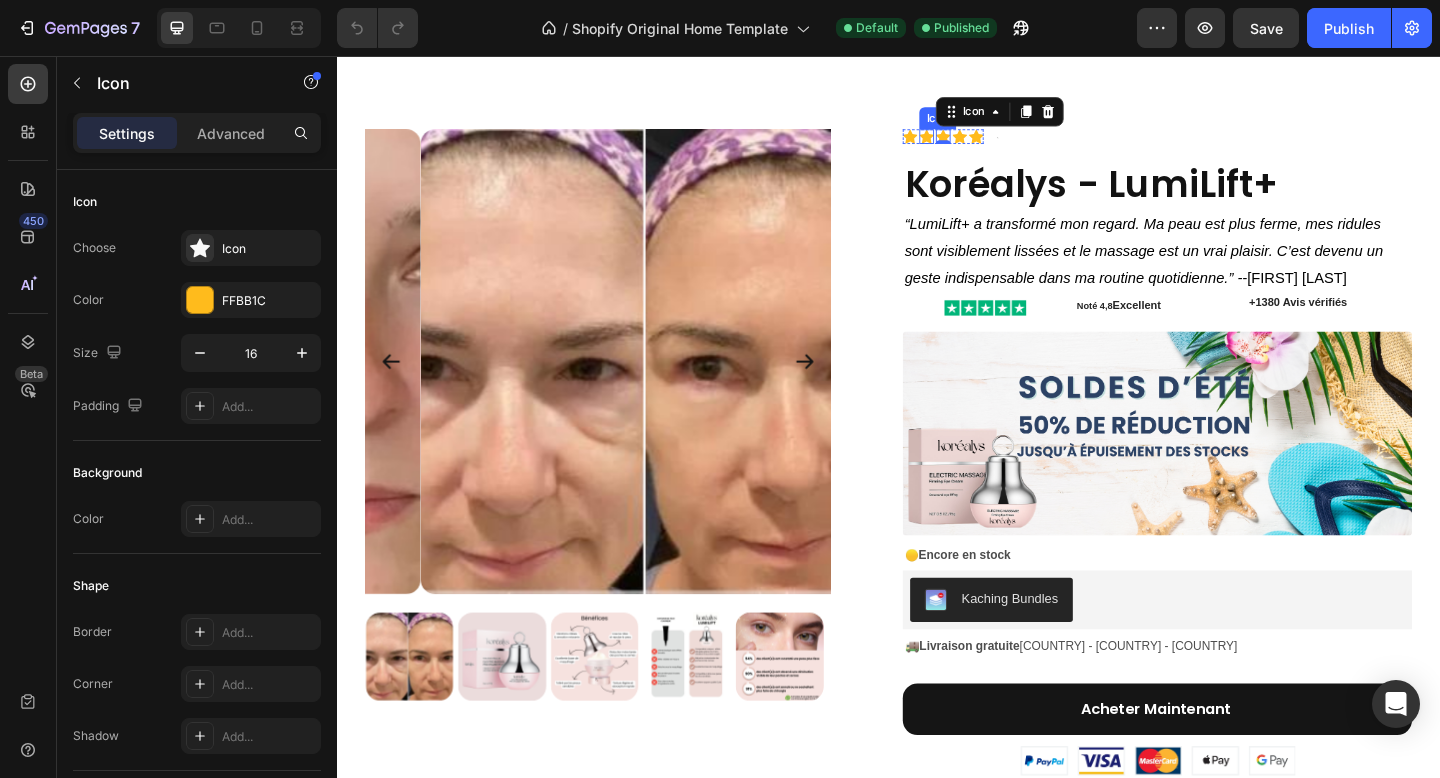 click 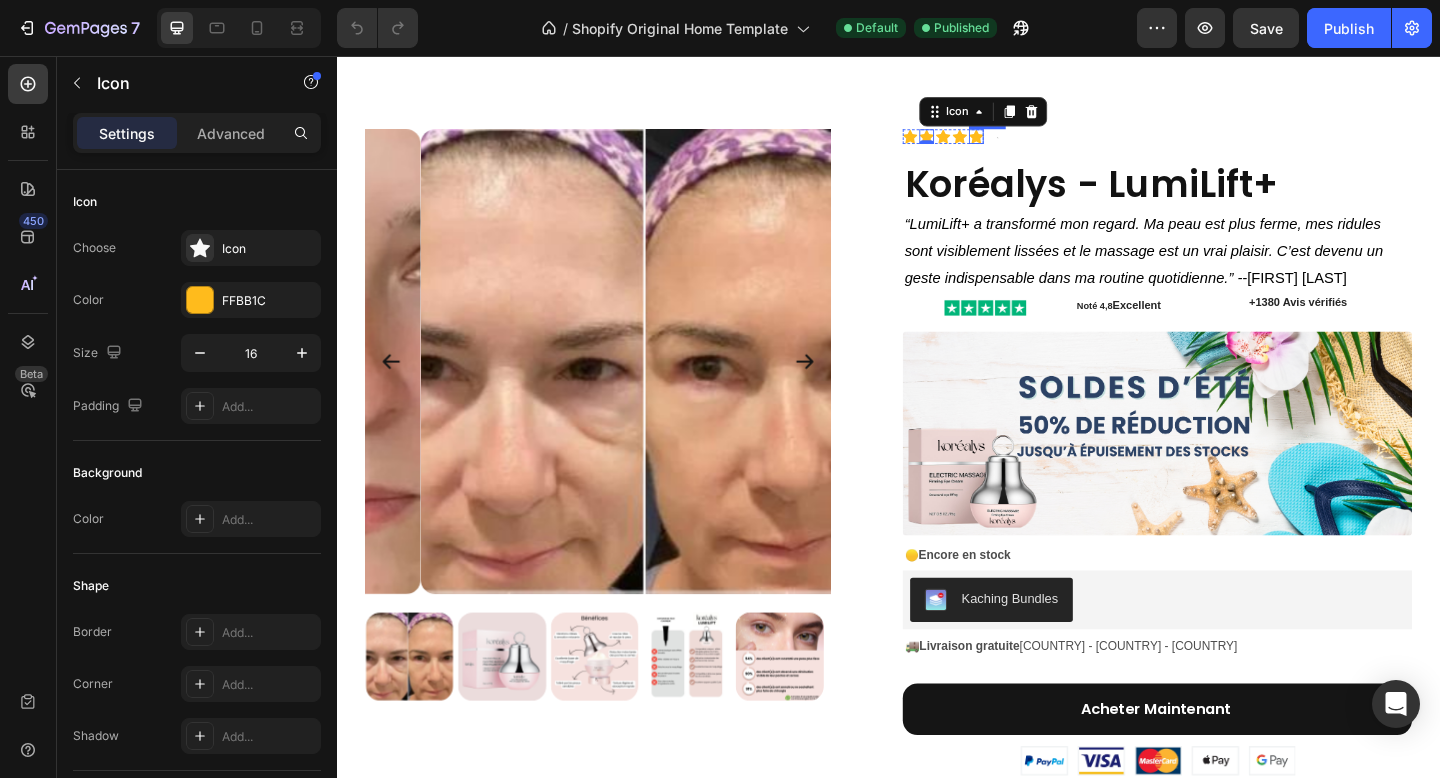 click 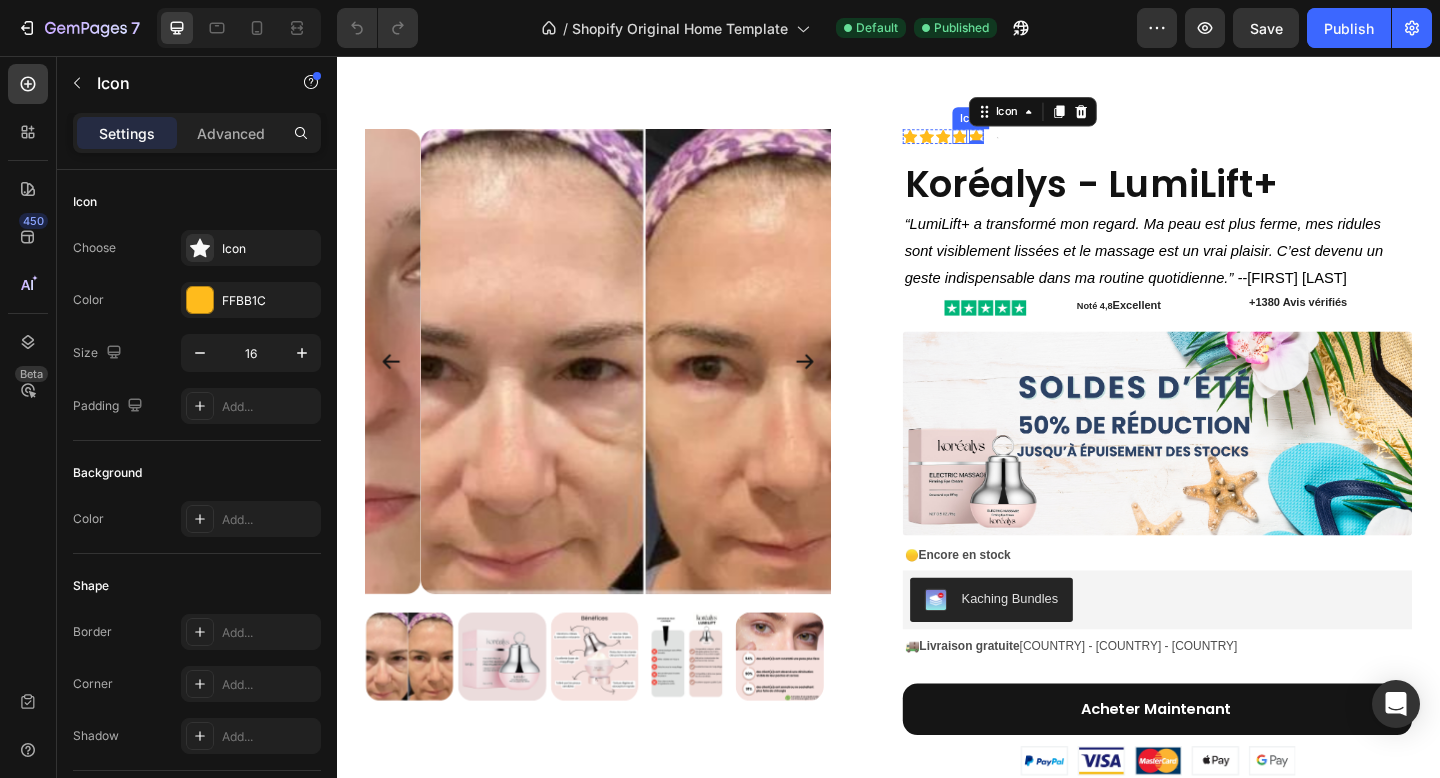 click 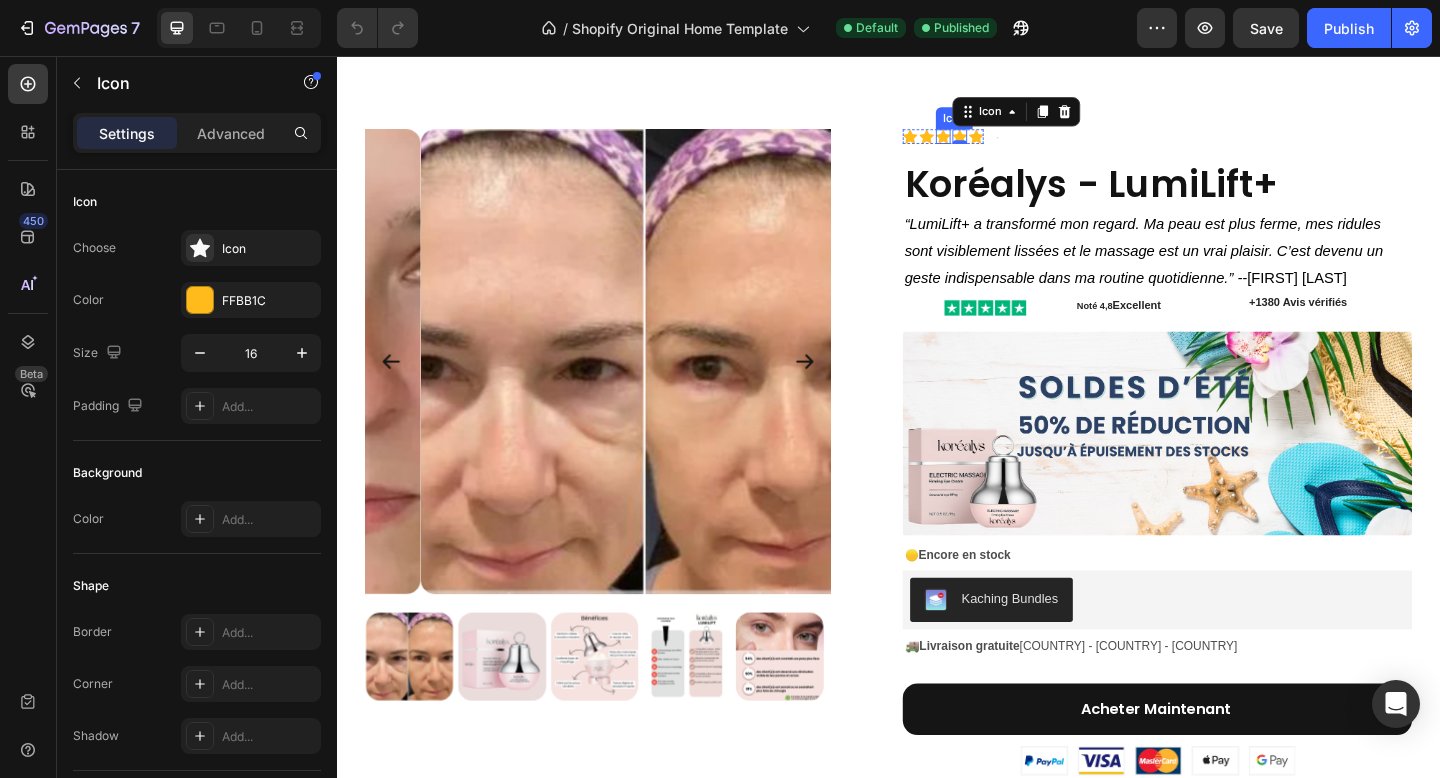 click 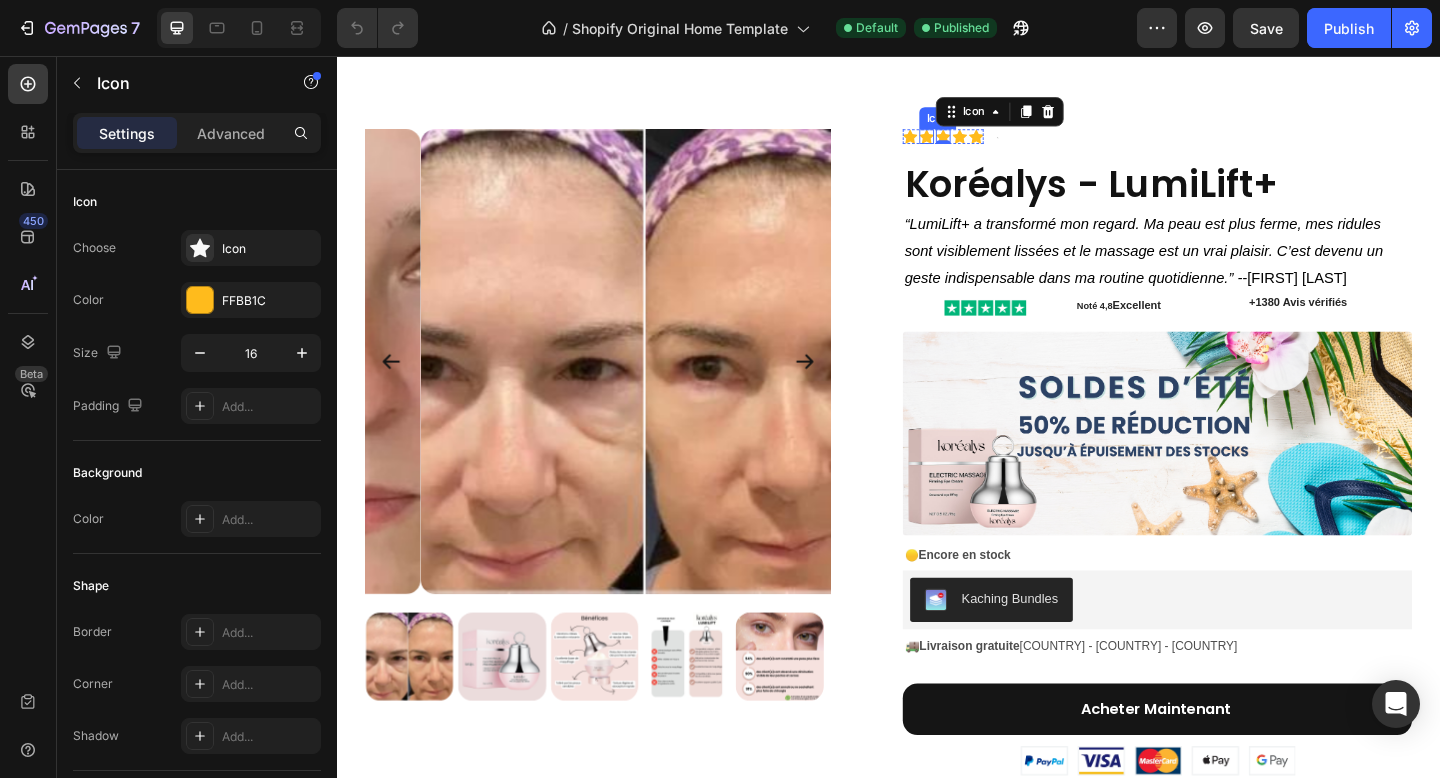 click 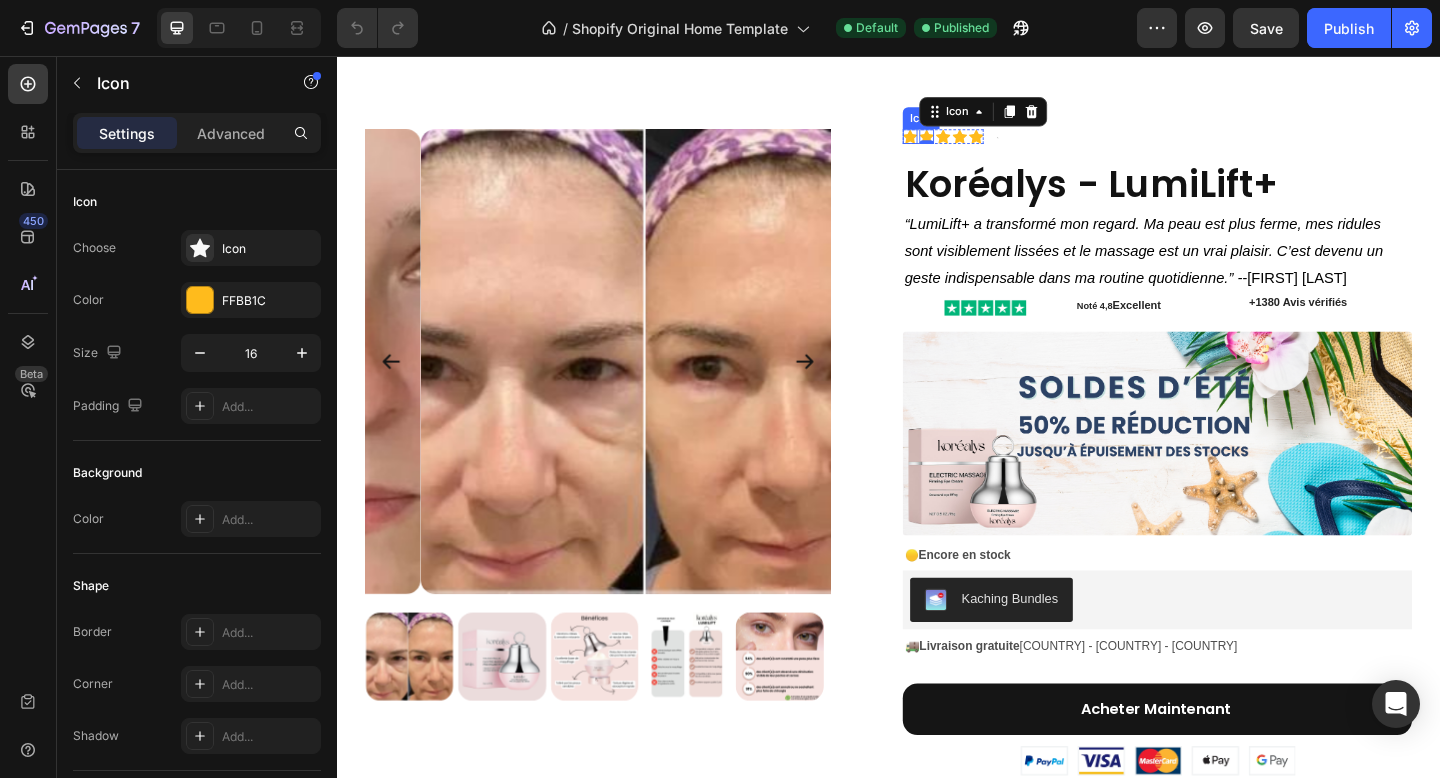 click 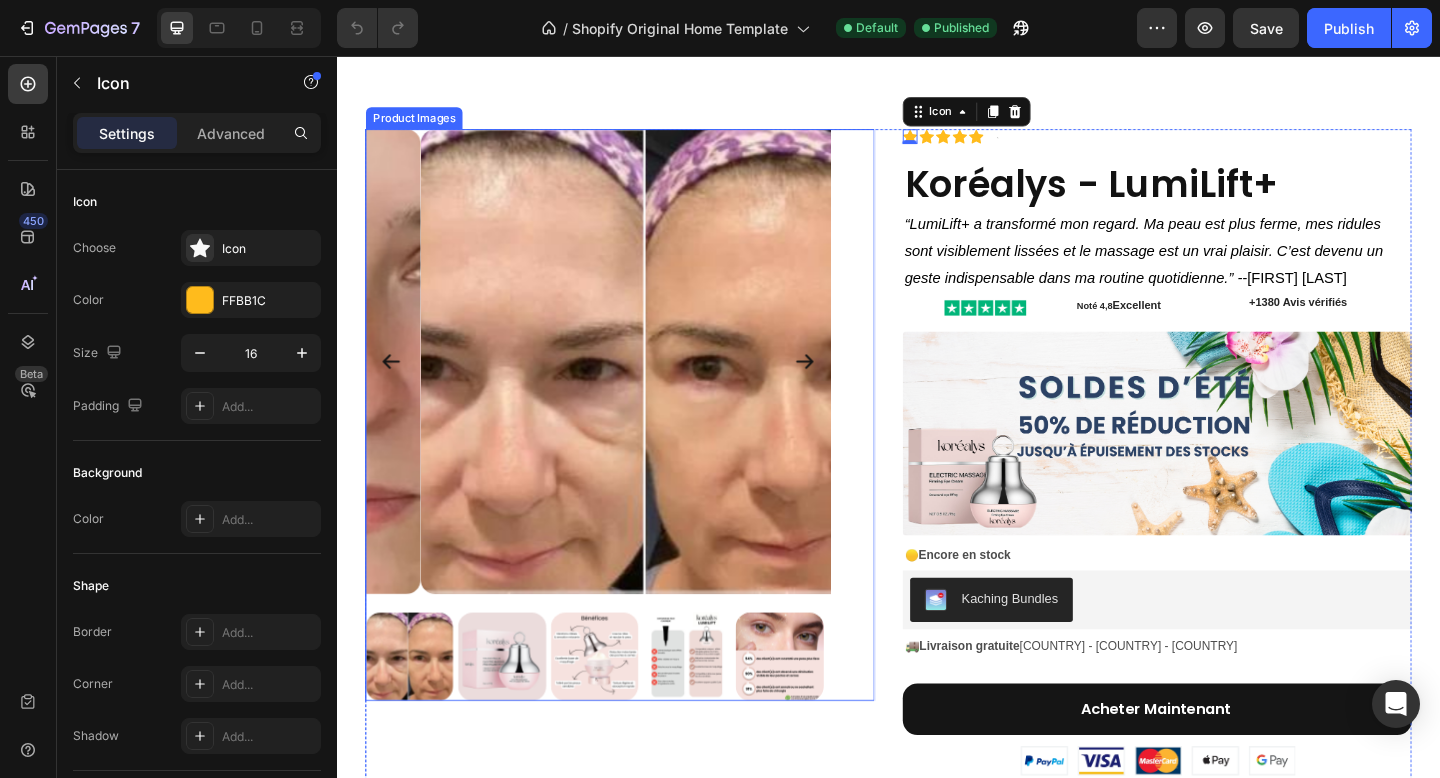 click on "Product Images" at bounding box center [645, 447] 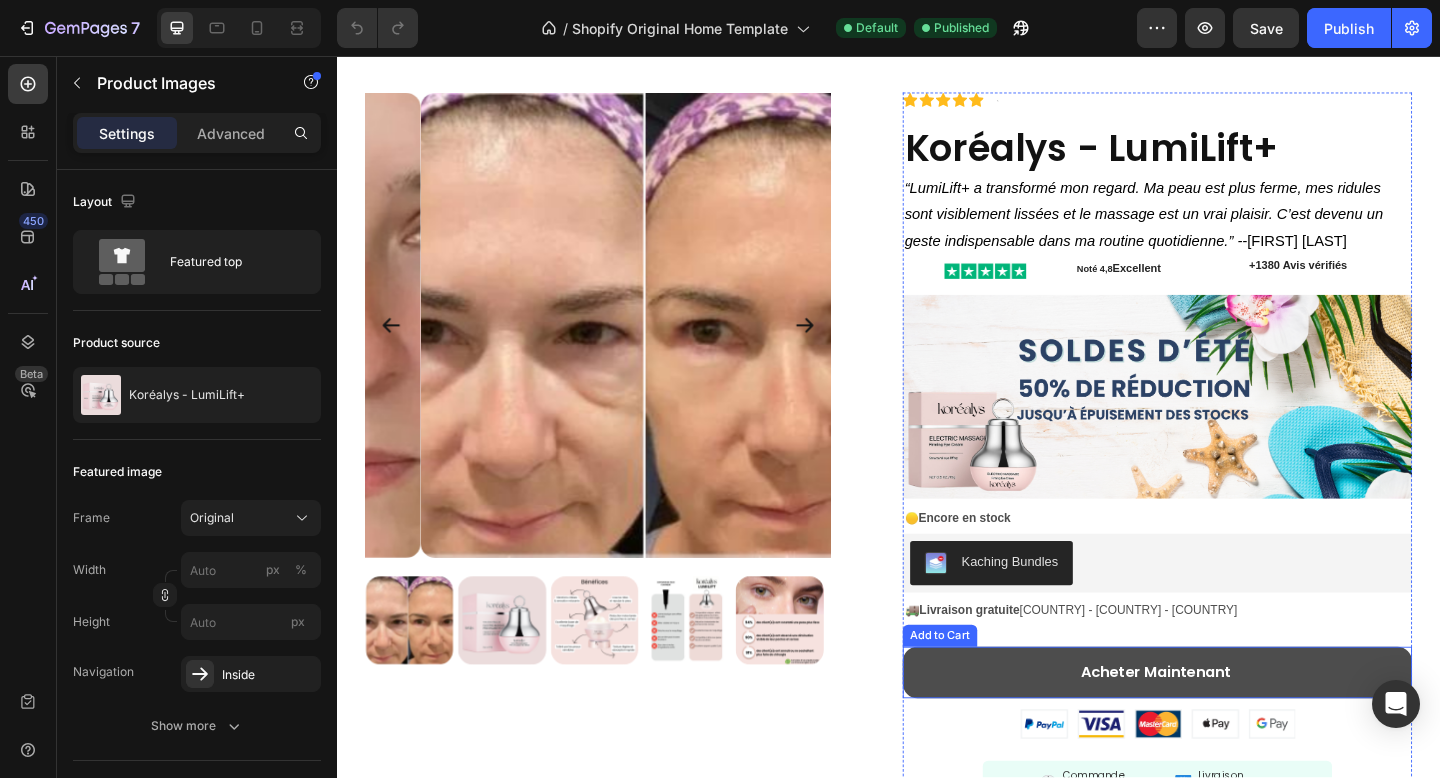 scroll, scrollTop: 2468, scrollLeft: 0, axis: vertical 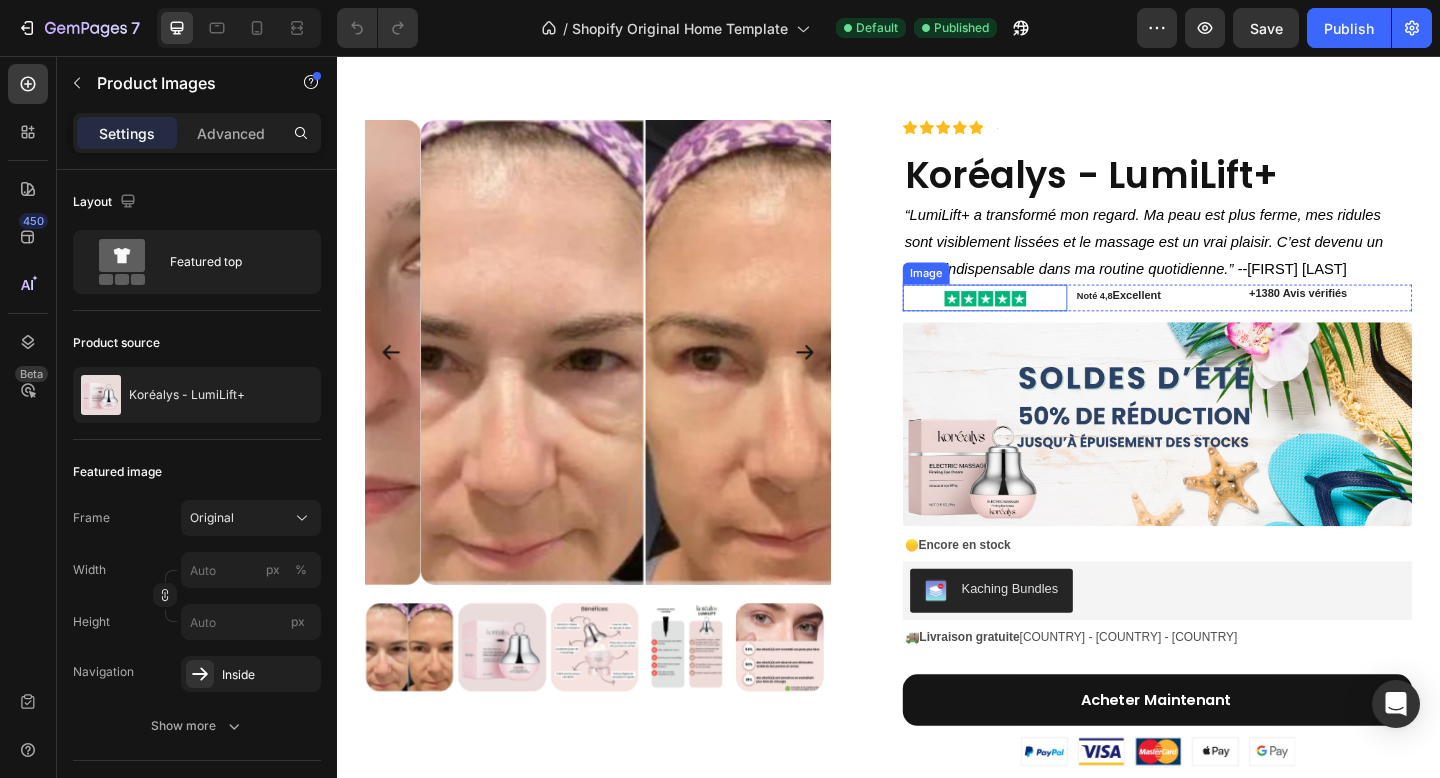 click at bounding box center (1041, 320) 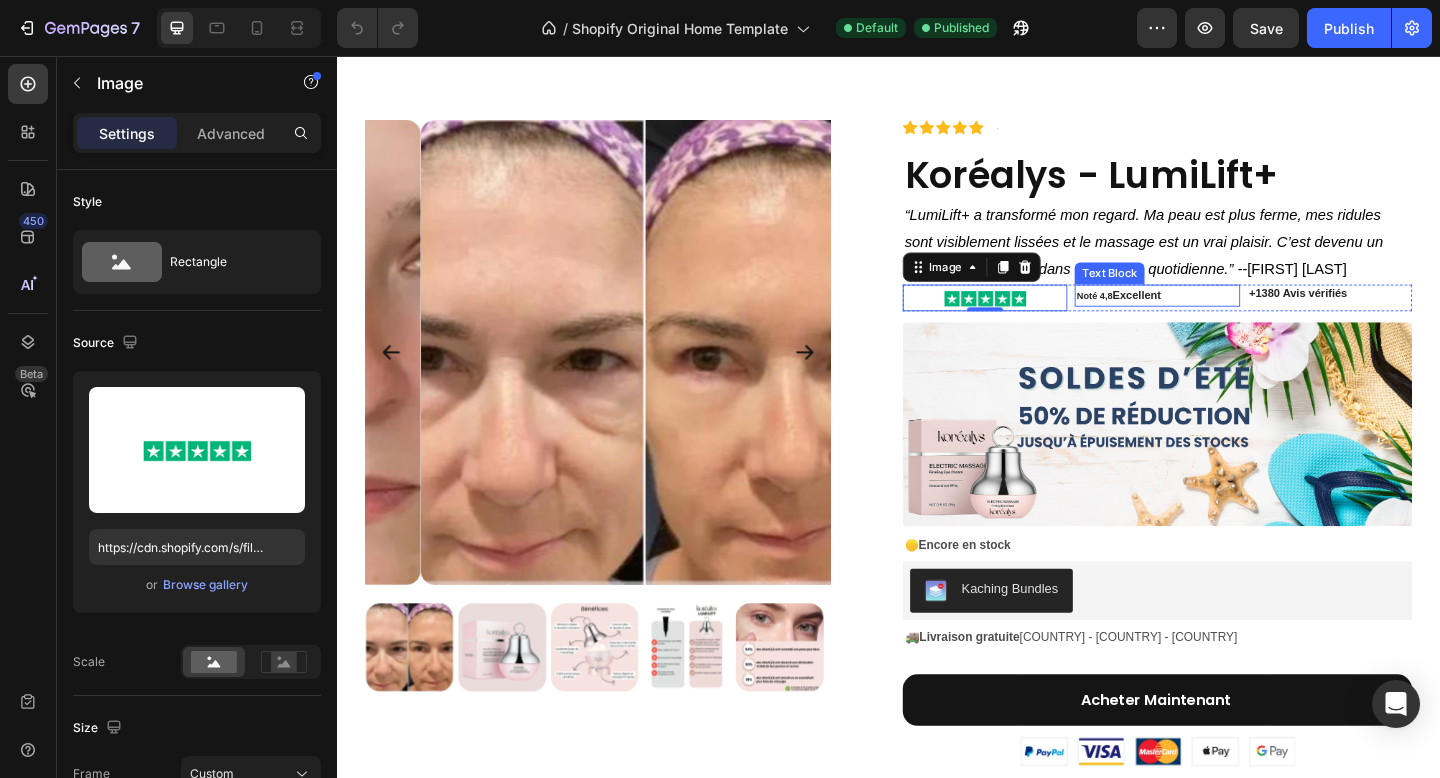 click on "Image   0 Noté 4,8   Excellent Text Block +1380 Avis vérifiés Text Block Row" at bounding box center [1229, 320] 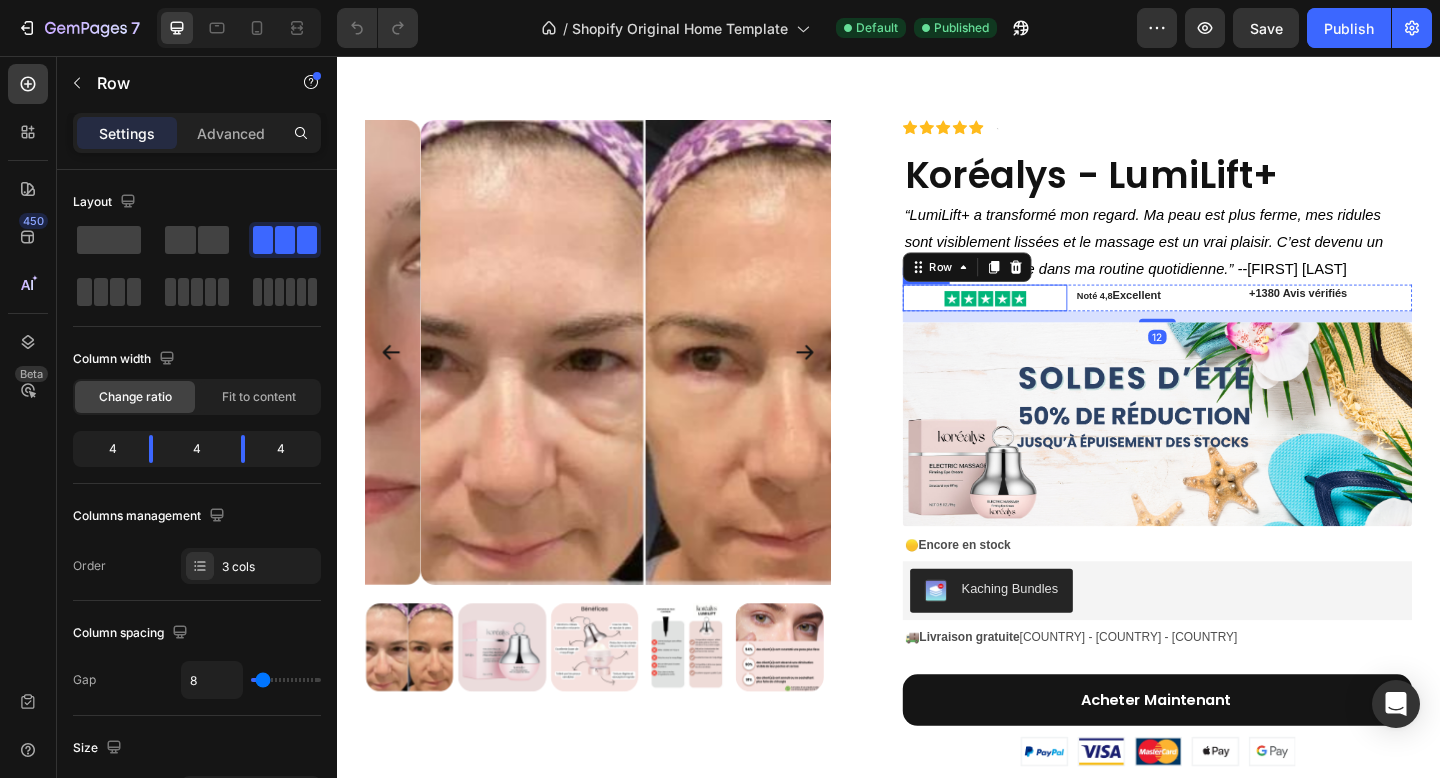 click at bounding box center [1041, 320] 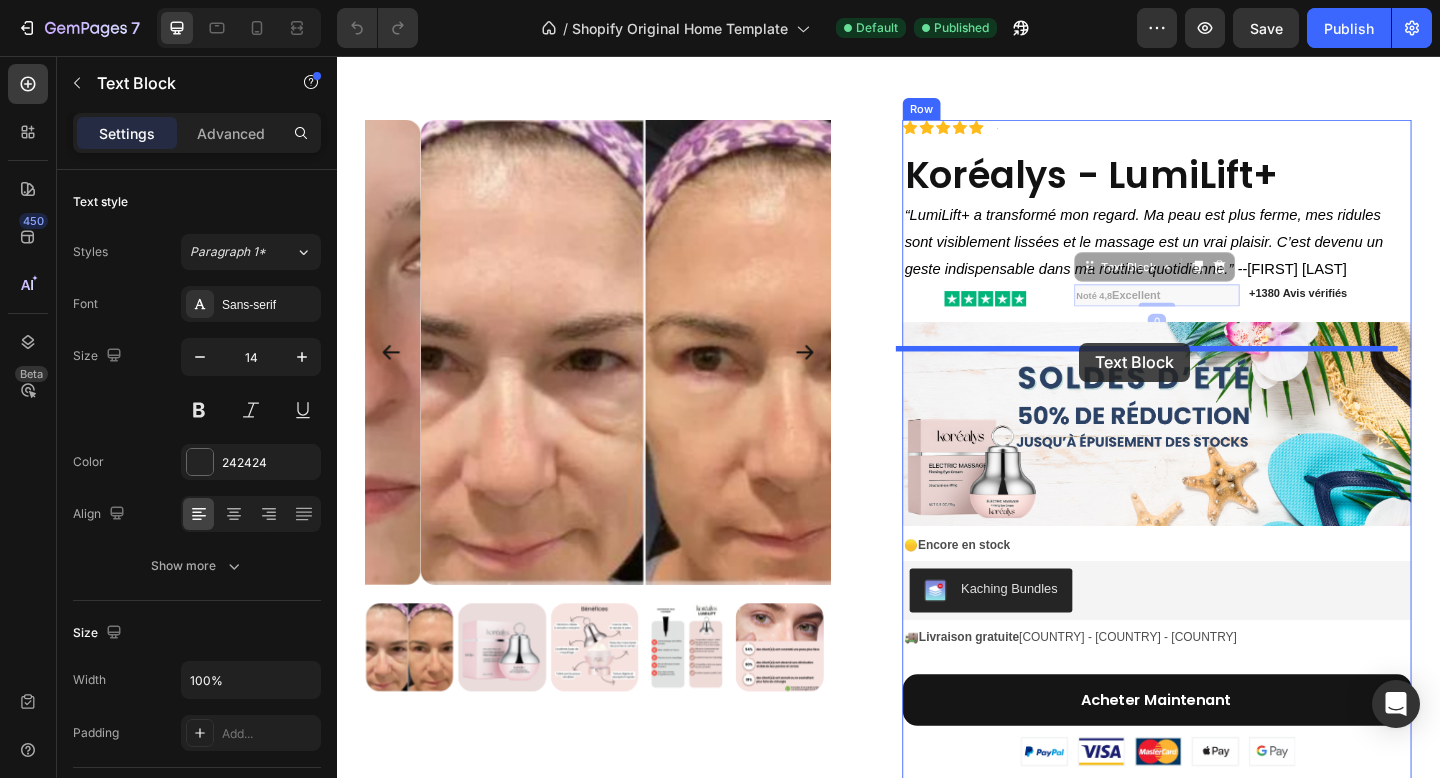 drag, startPoint x: 1185, startPoint y: 341, endPoint x: 1144, endPoint y: 368, distance: 49.09175 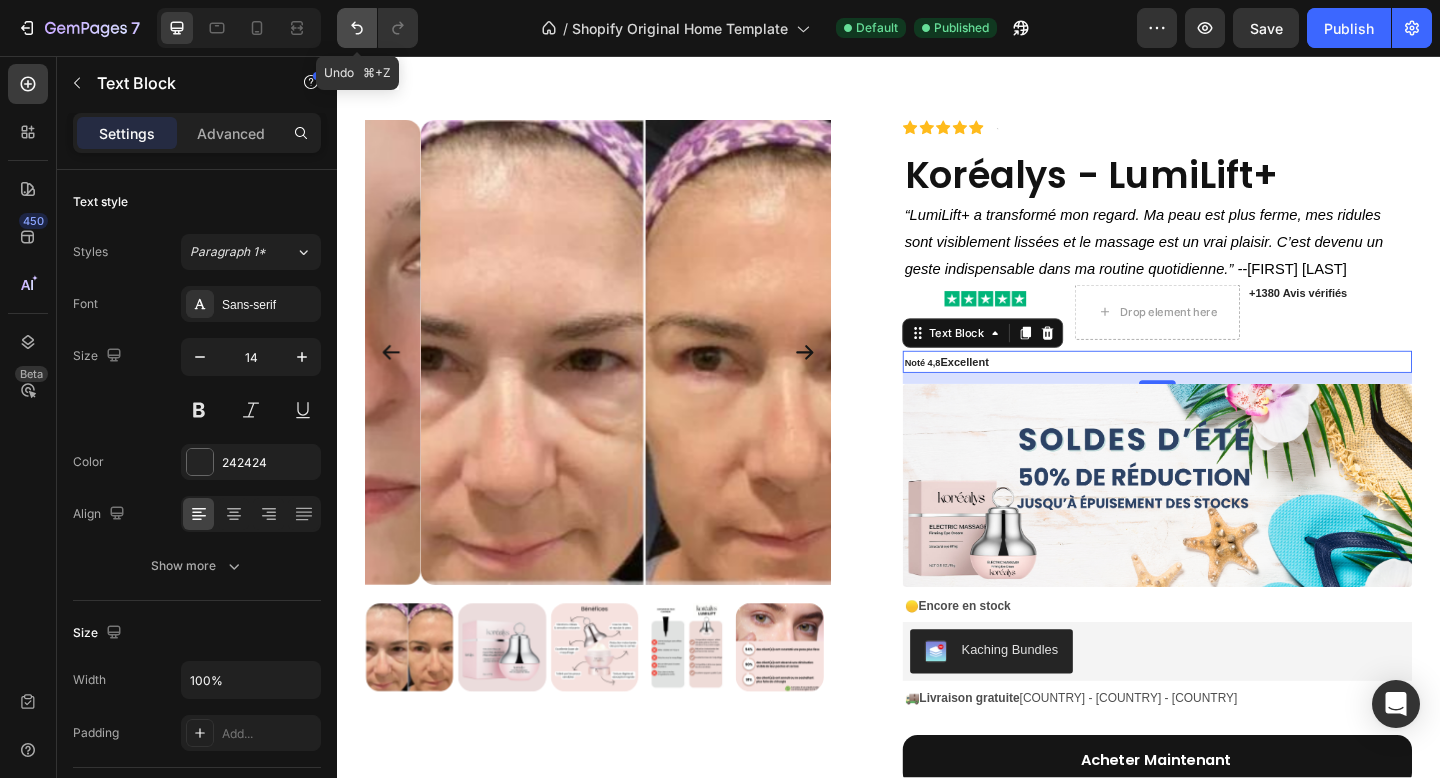 click 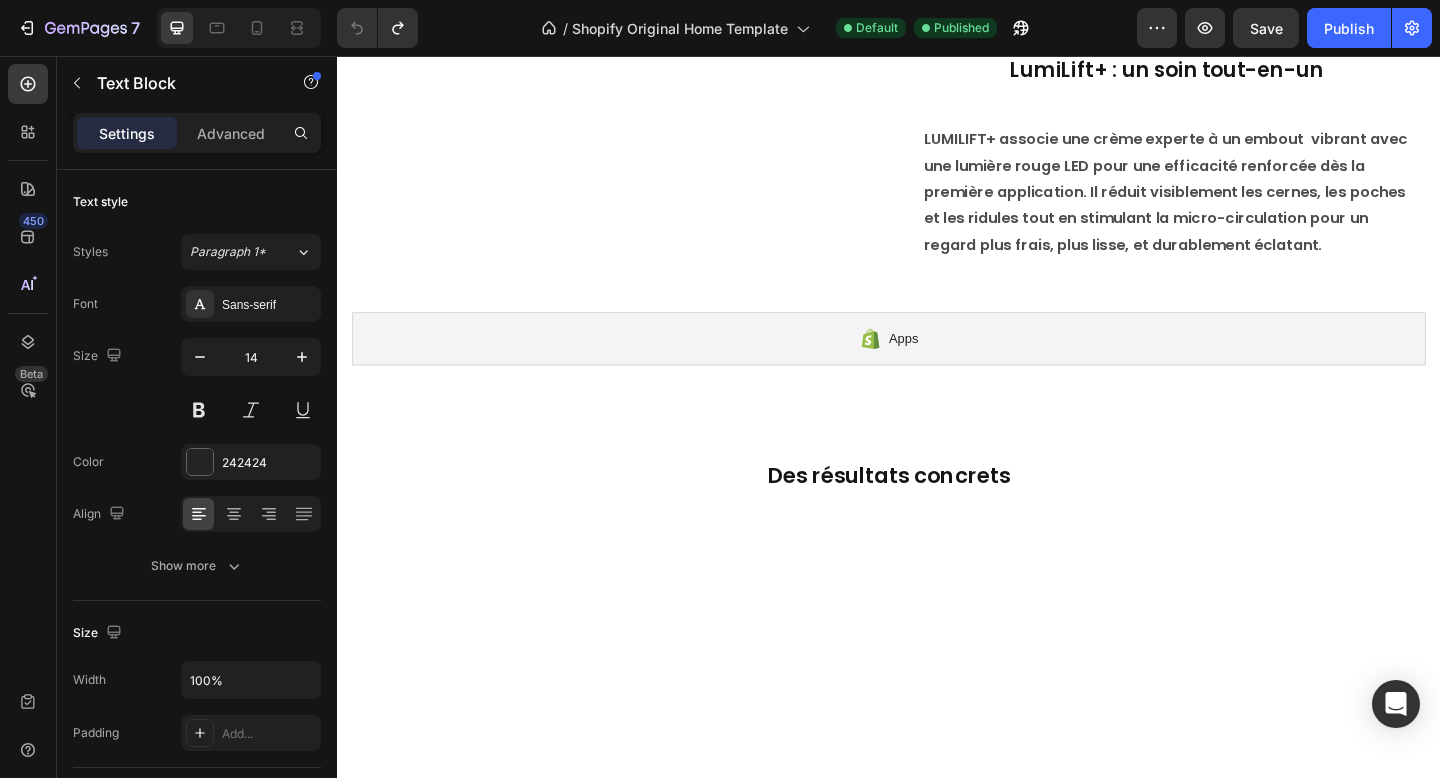 scroll, scrollTop: 4774, scrollLeft: 0, axis: vertical 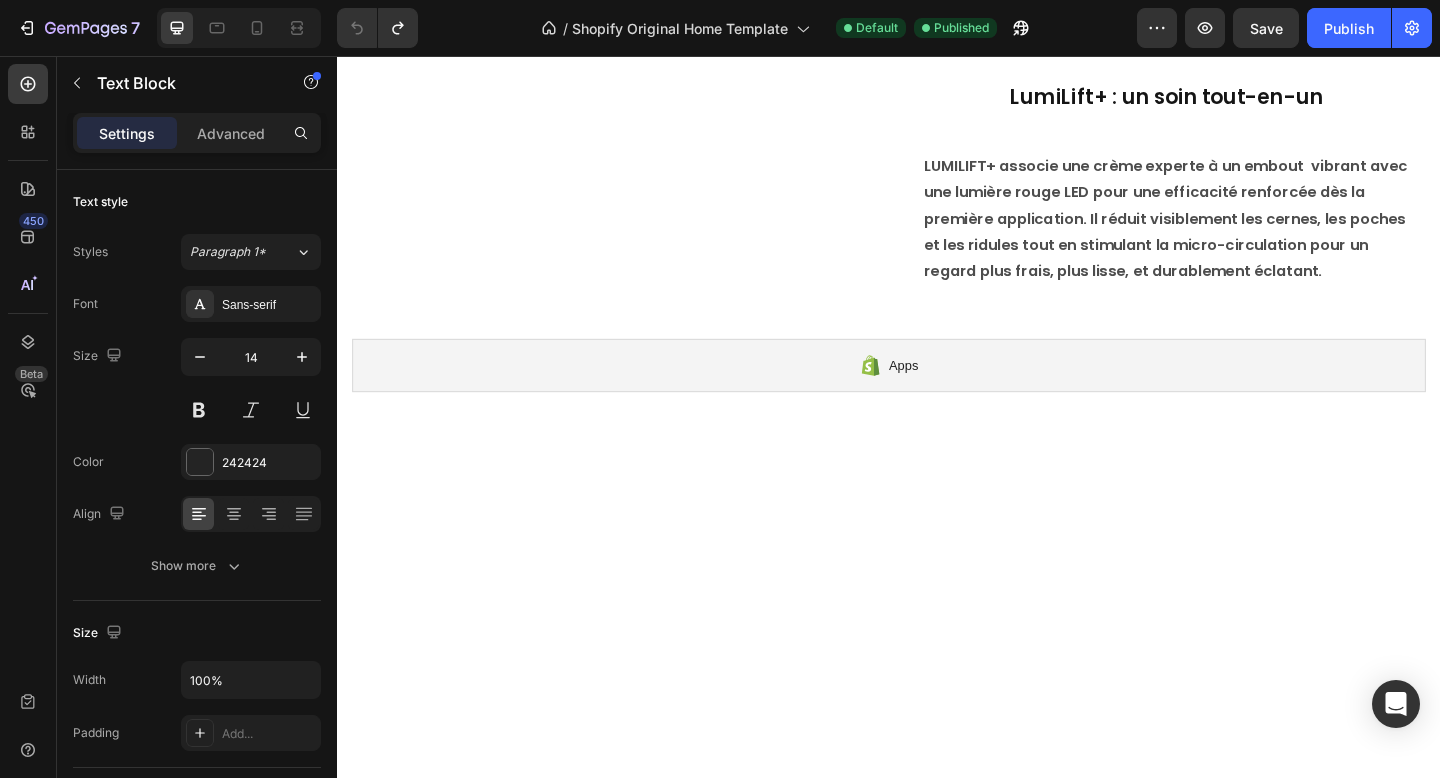 click on "LumiLift+ : un soin tout-en-un Text Block LUMILIFT+ associe une crème experte à un embout  vibrant avec une lumière rouge LED pour une efficacité renforcée dès la première application. Il réduit visiblement les cernes, les poches et les ridules tout en stimulant la micro-circulation pour un regard plus frais, plus lisse, et durablement éclatant. Text Block" at bounding box center (1239, 172) 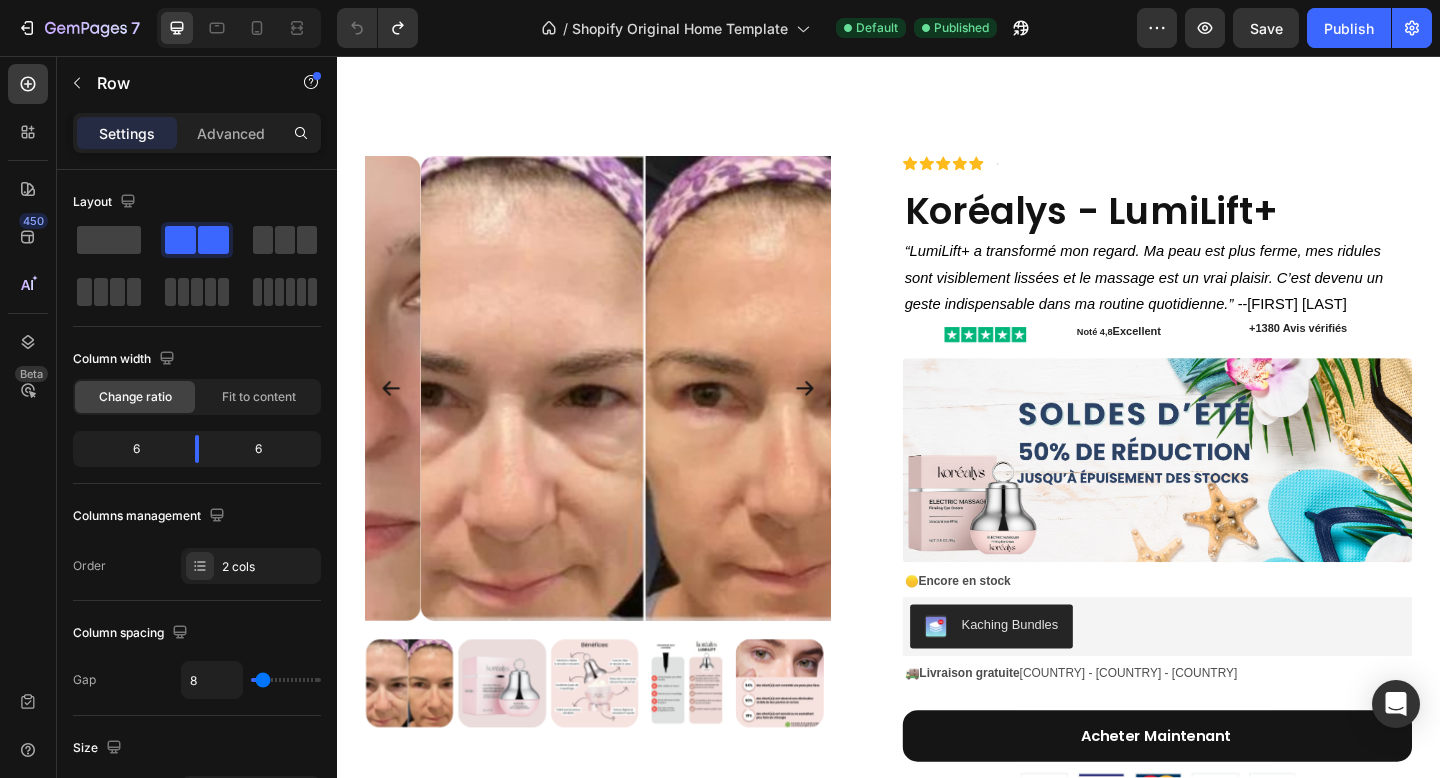 scroll, scrollTop: 2364, scrollLeft: 0, axis: vertical 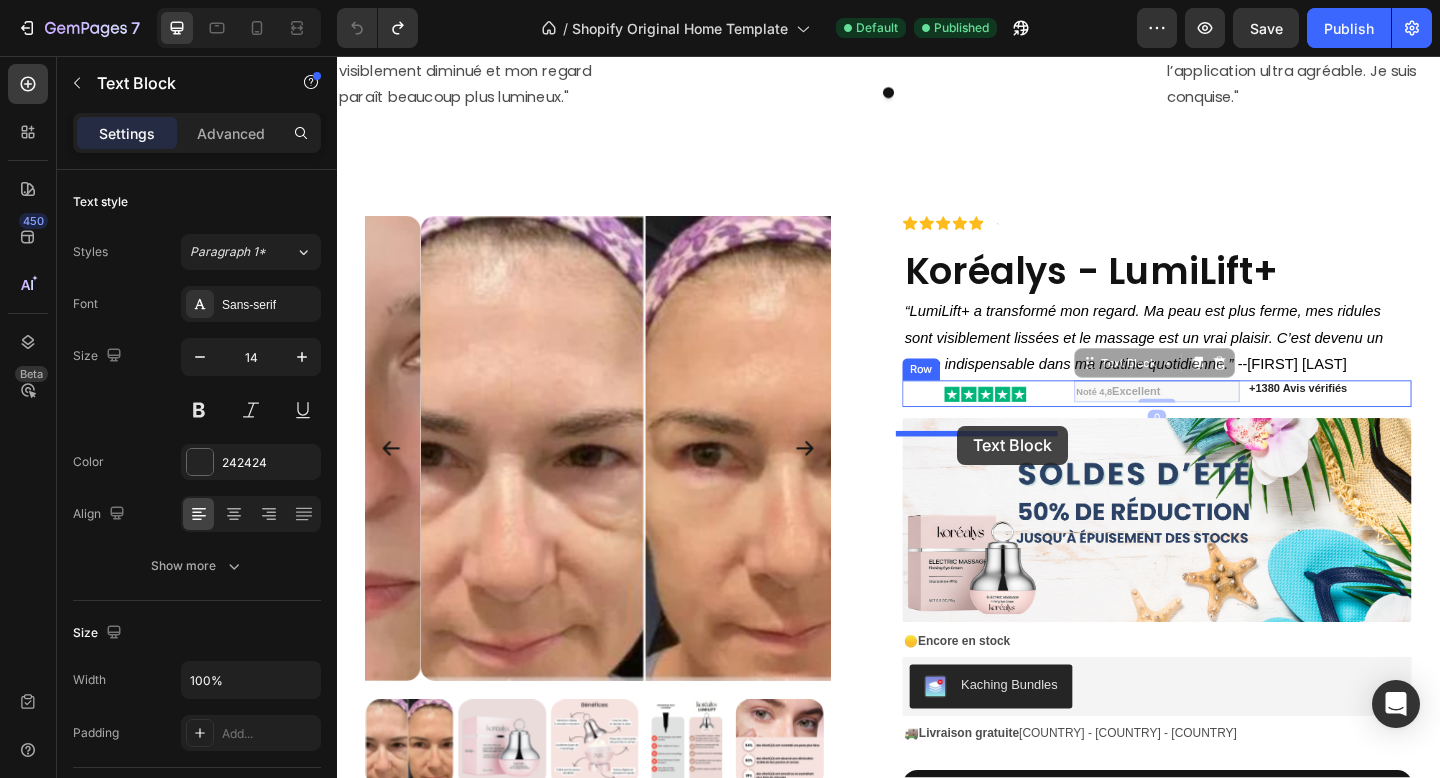 drag, startPoint x: 1183, startPoint y: 453, endPoint x: 1012, endPoint y: 458, distance: 171.07309 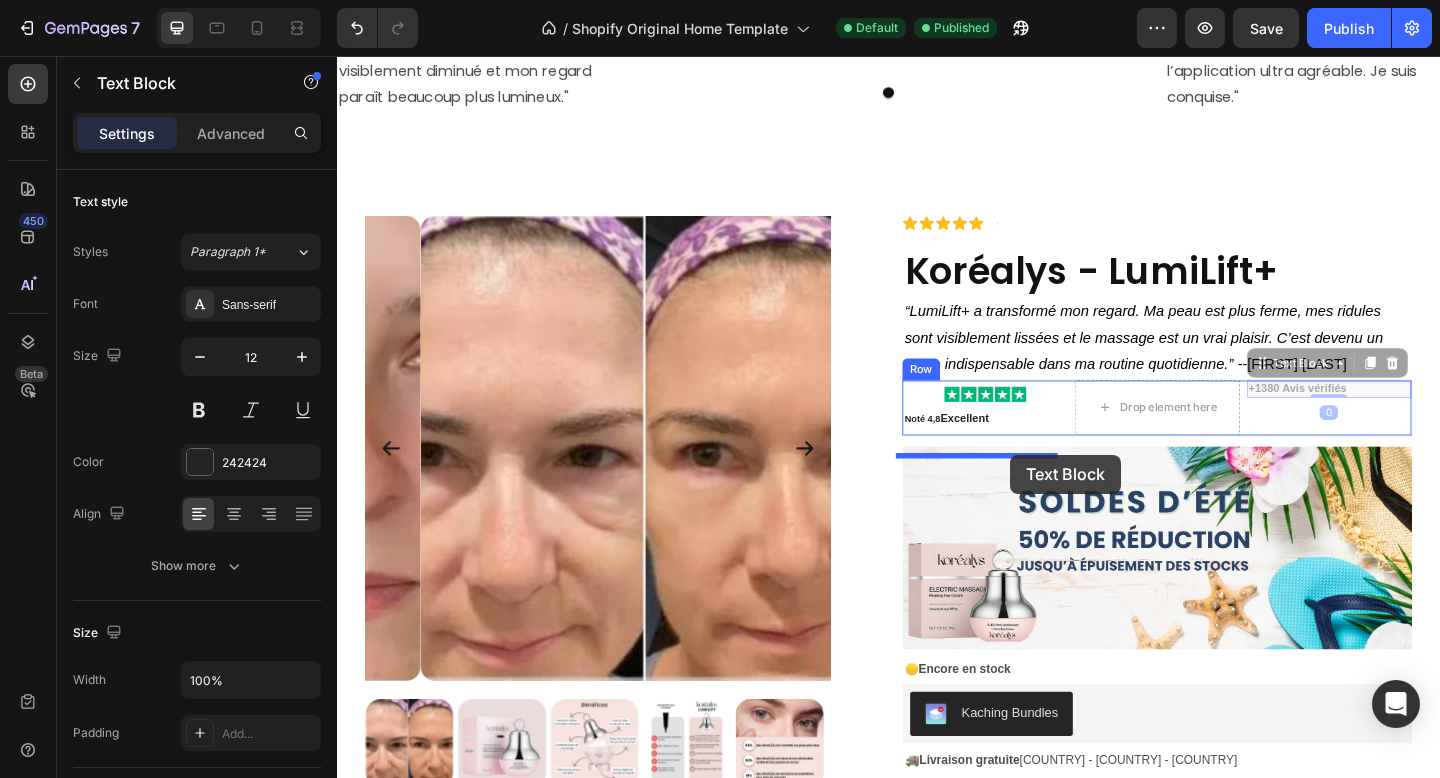 drag, startPoint x: 1397, startPoint y: 448, endPoint x: 1069, endPoint y: 490, distance: 330.6781 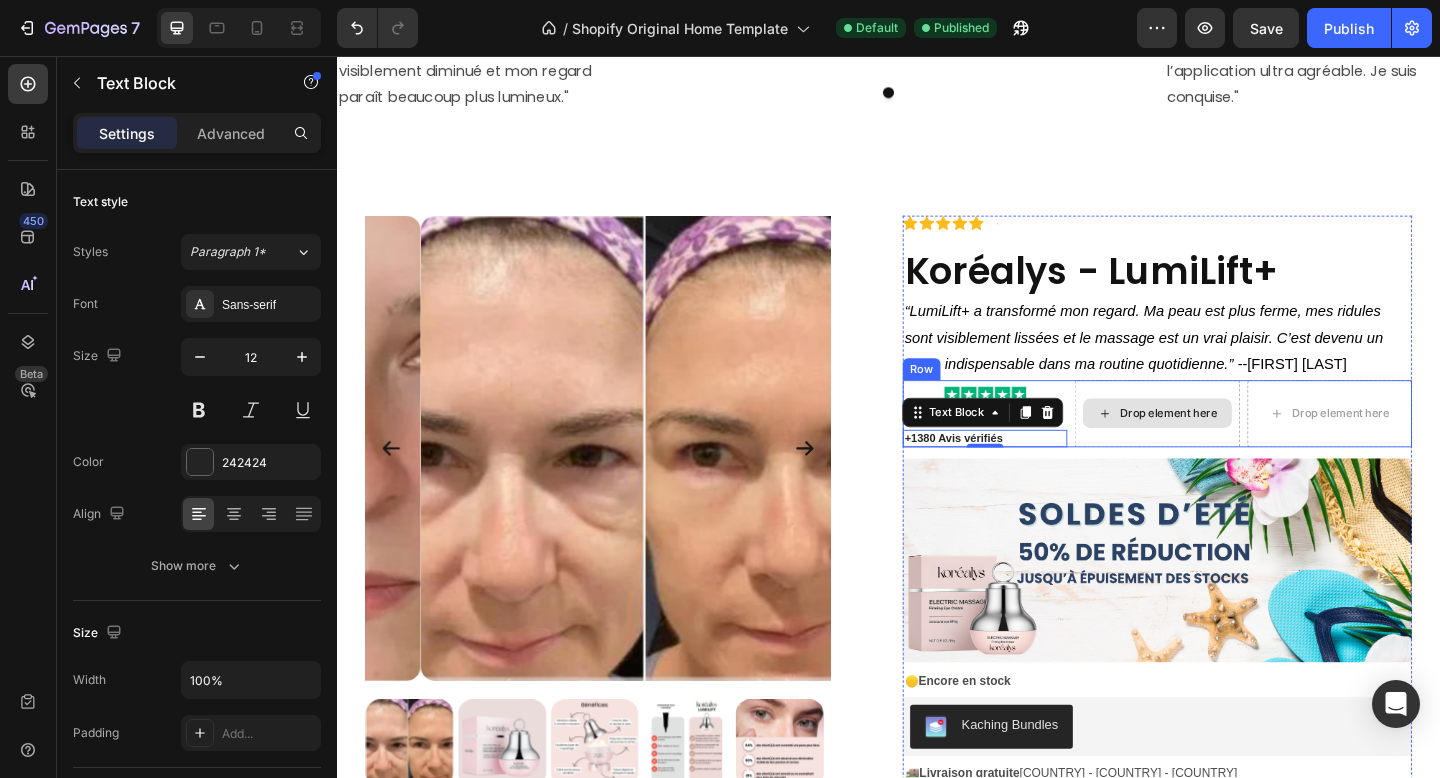 click on "Drop element here" at bounding box center [1228, 446] 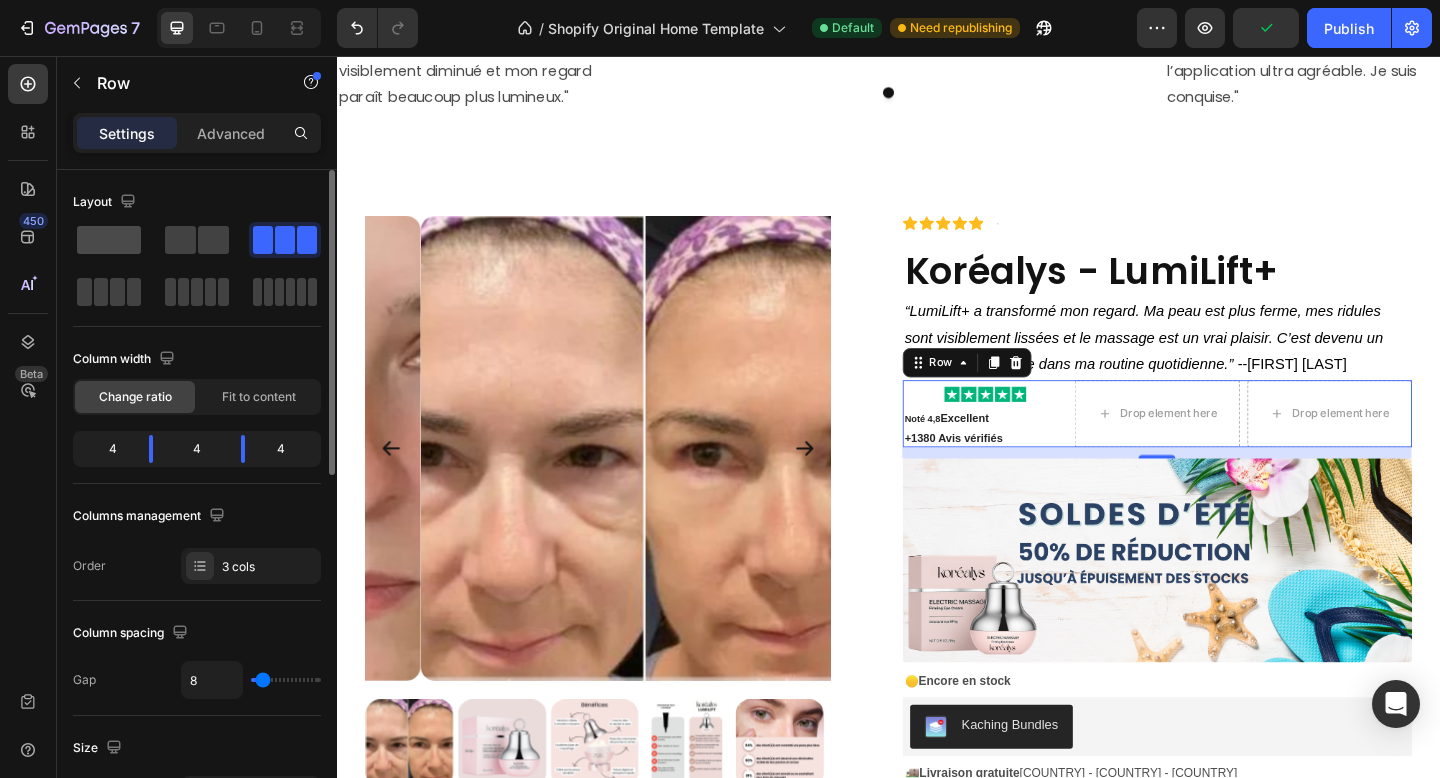 click 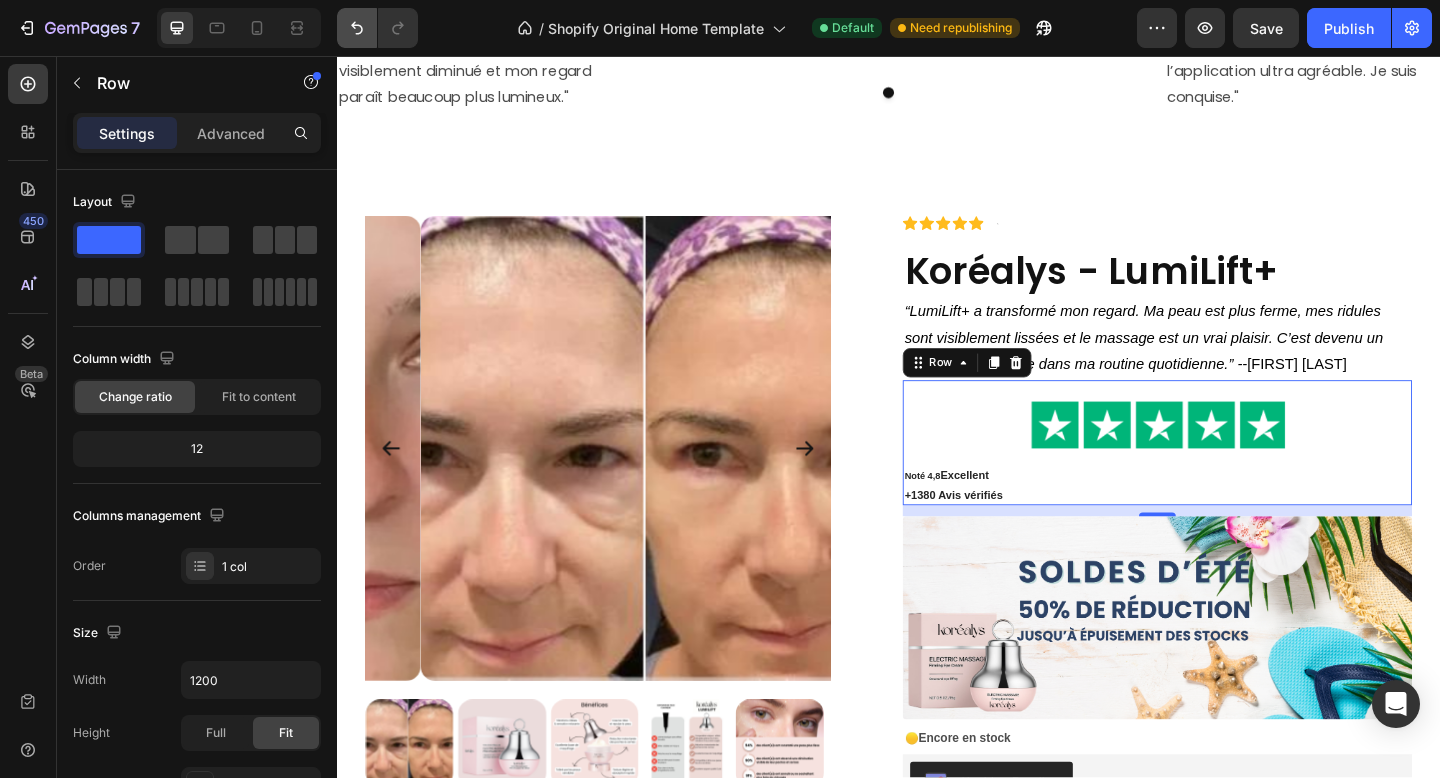 click 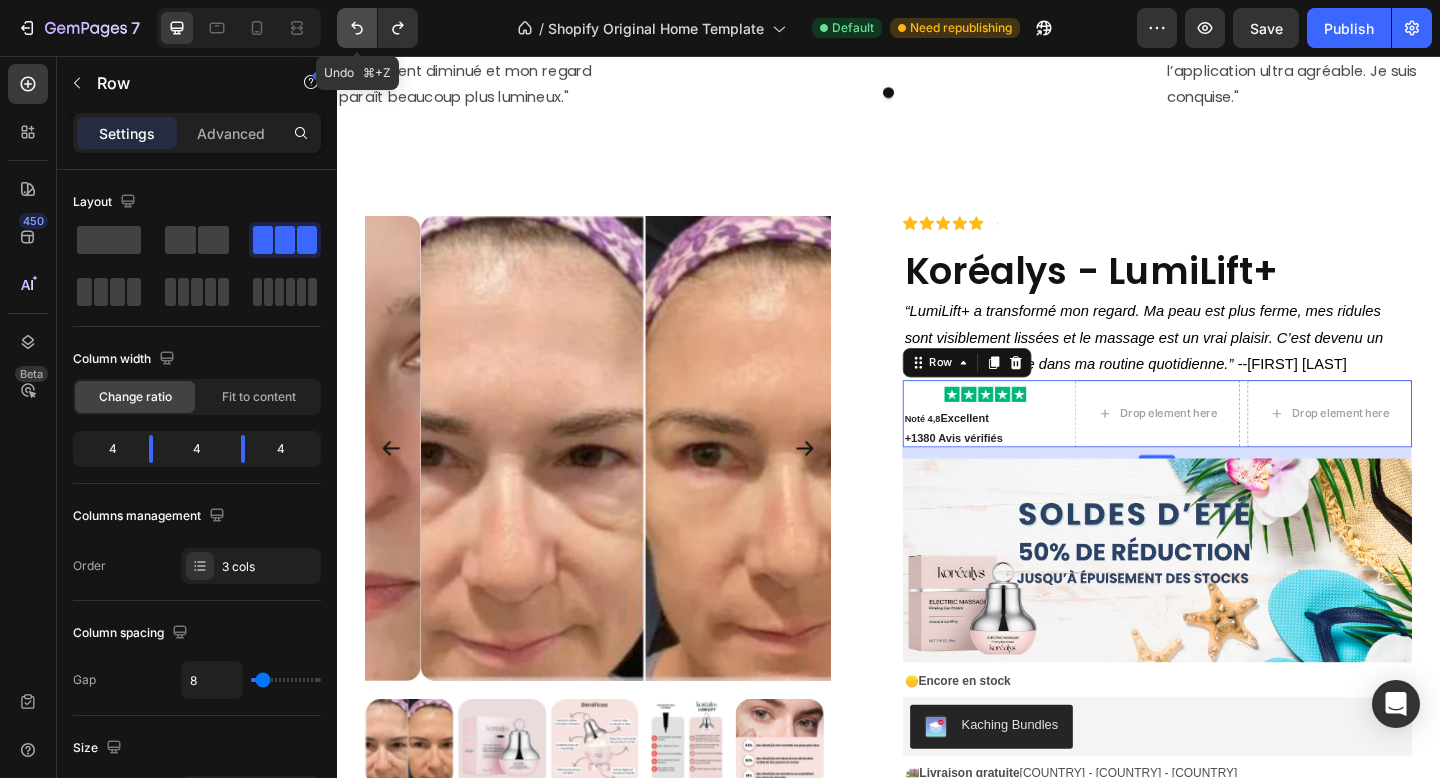 click 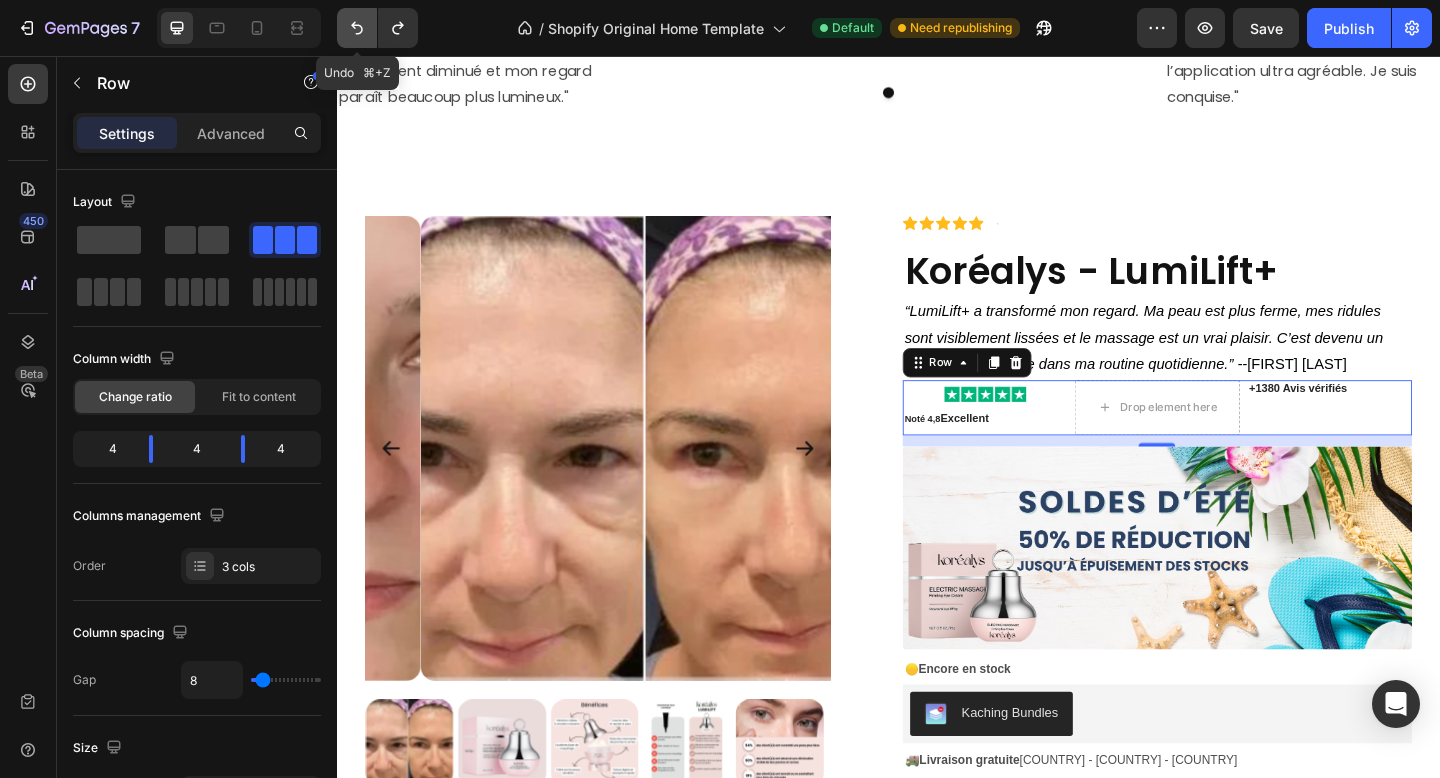 click 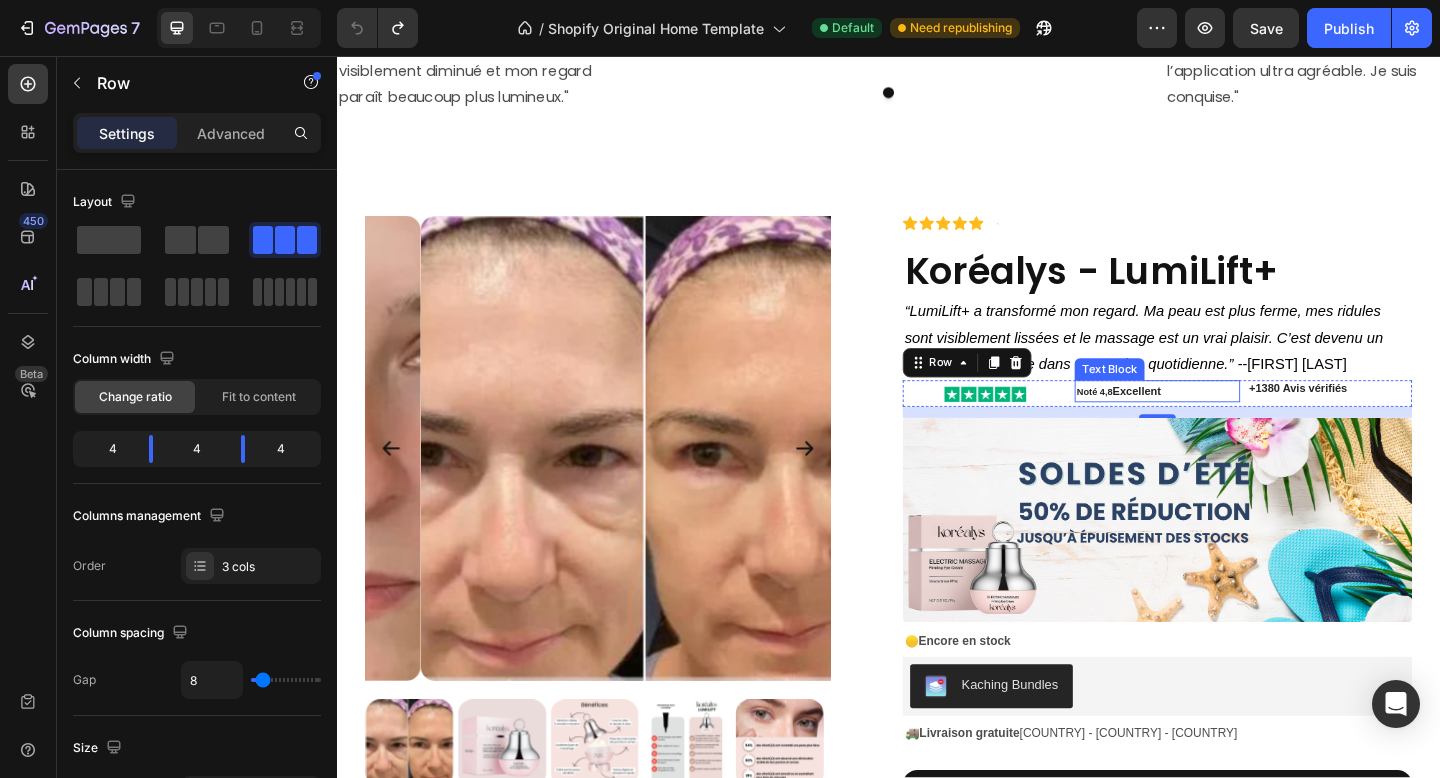 click on "Noté 4,8   Excellent" at bounding box center (1228, 421) 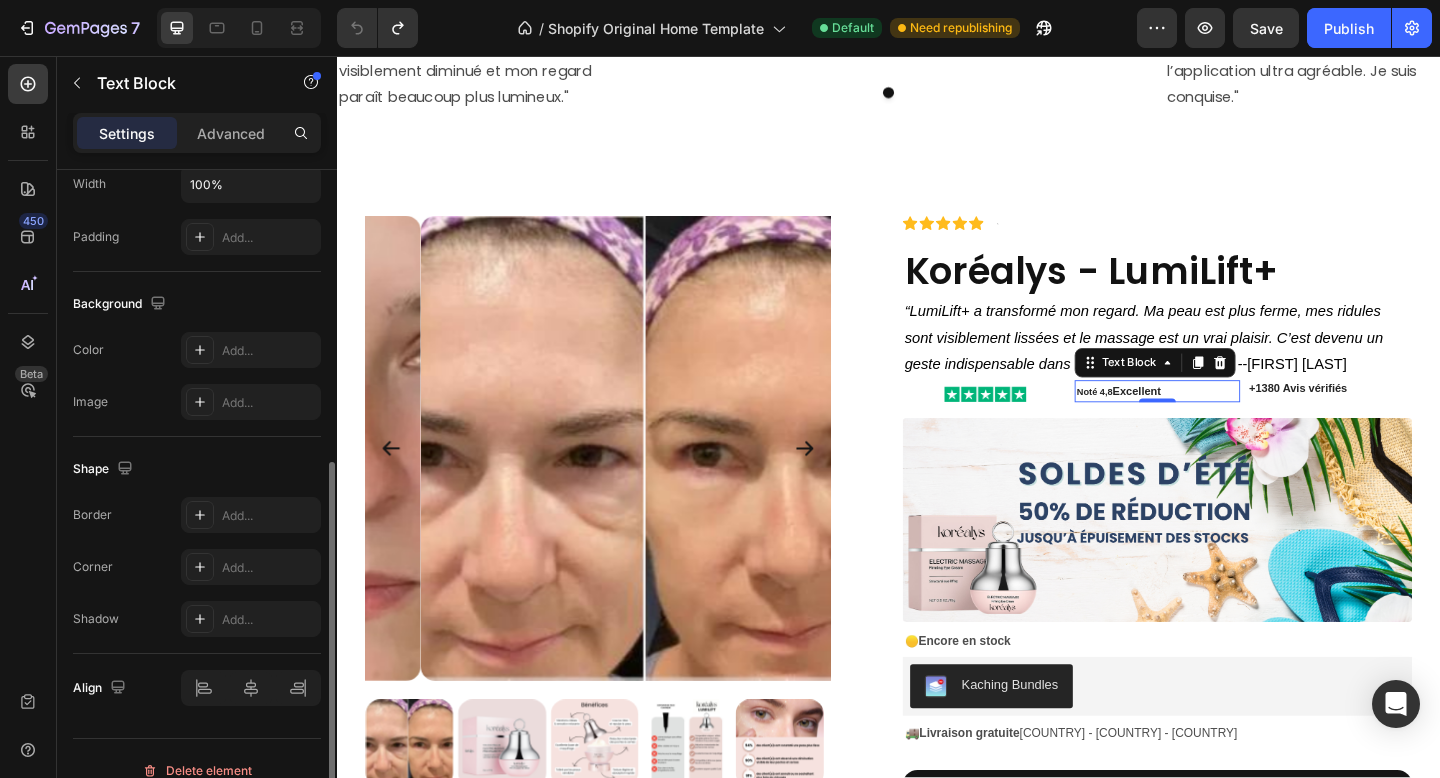 scroll, scrollTop: 505, scrollLeft: 0, axis: vertical 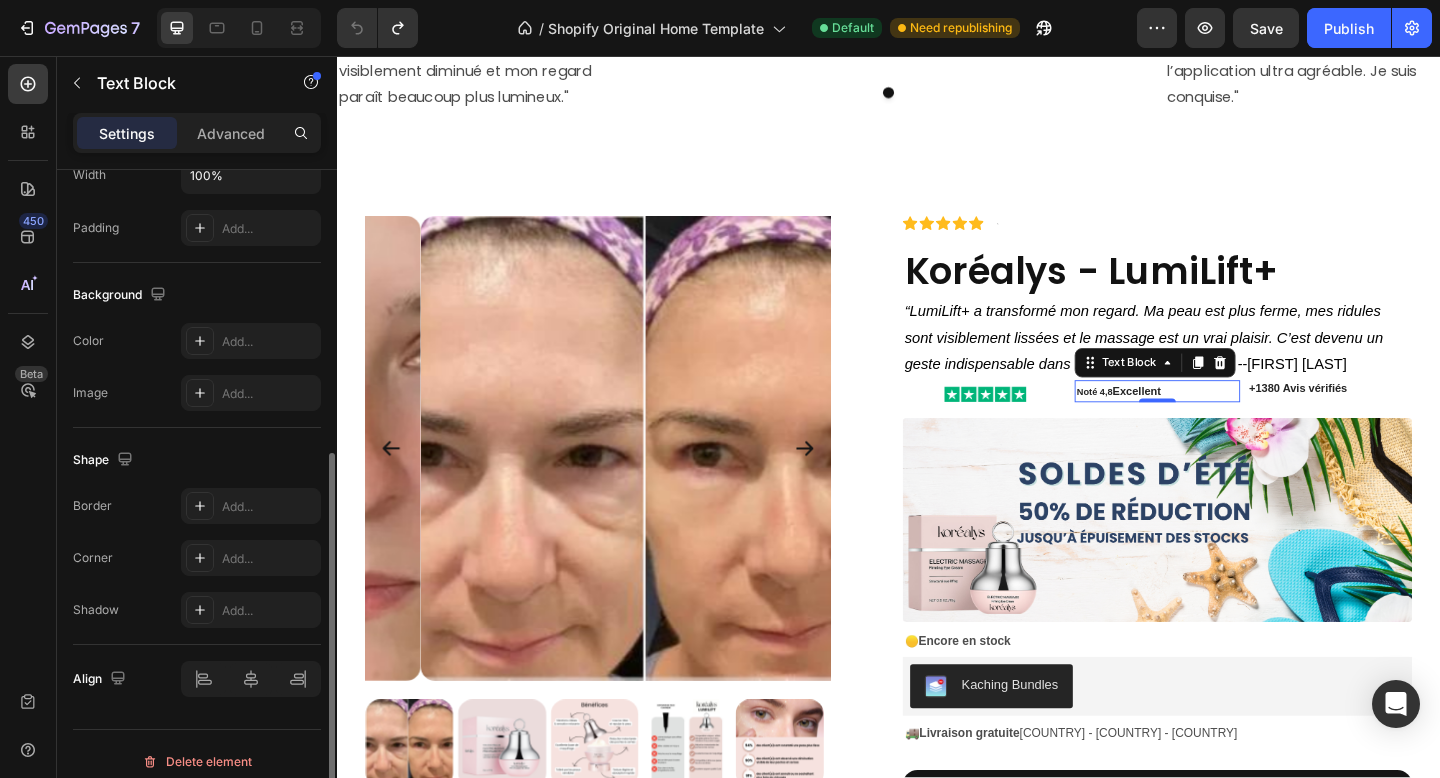 click on "Border Add... Corner Add... Shadow Add..." at bounding box center [197, 558] 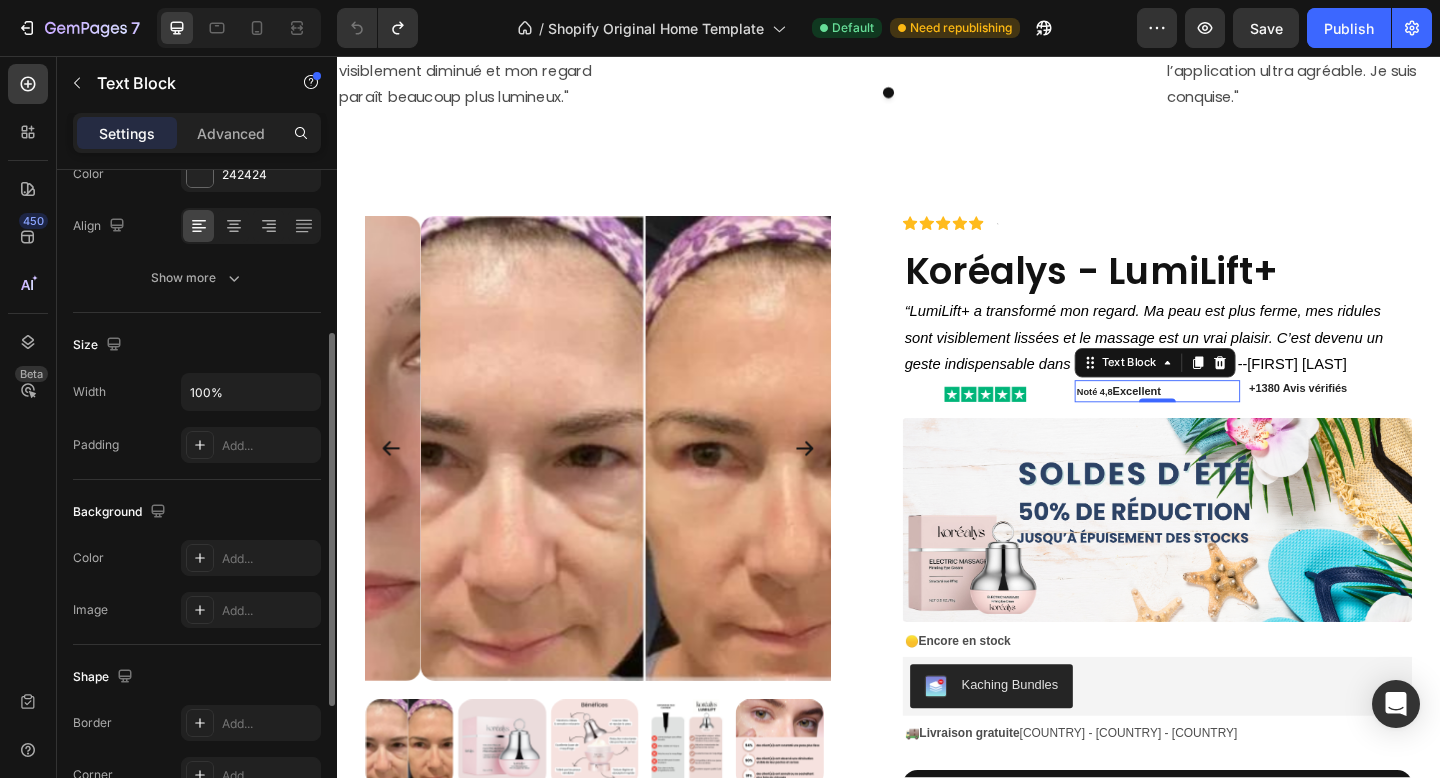scroll, scrollTop: 520, scrollLeft: 0, axis: vertical 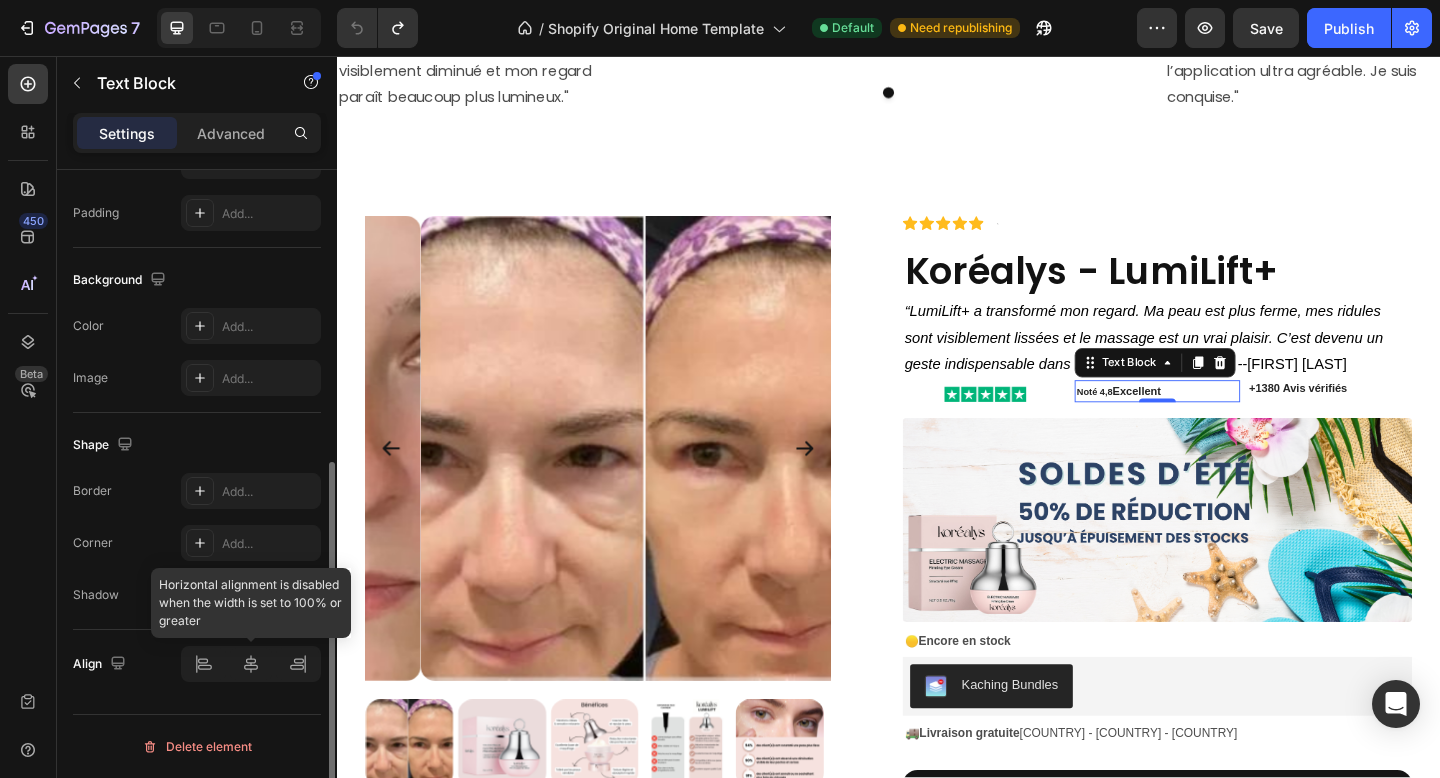 click 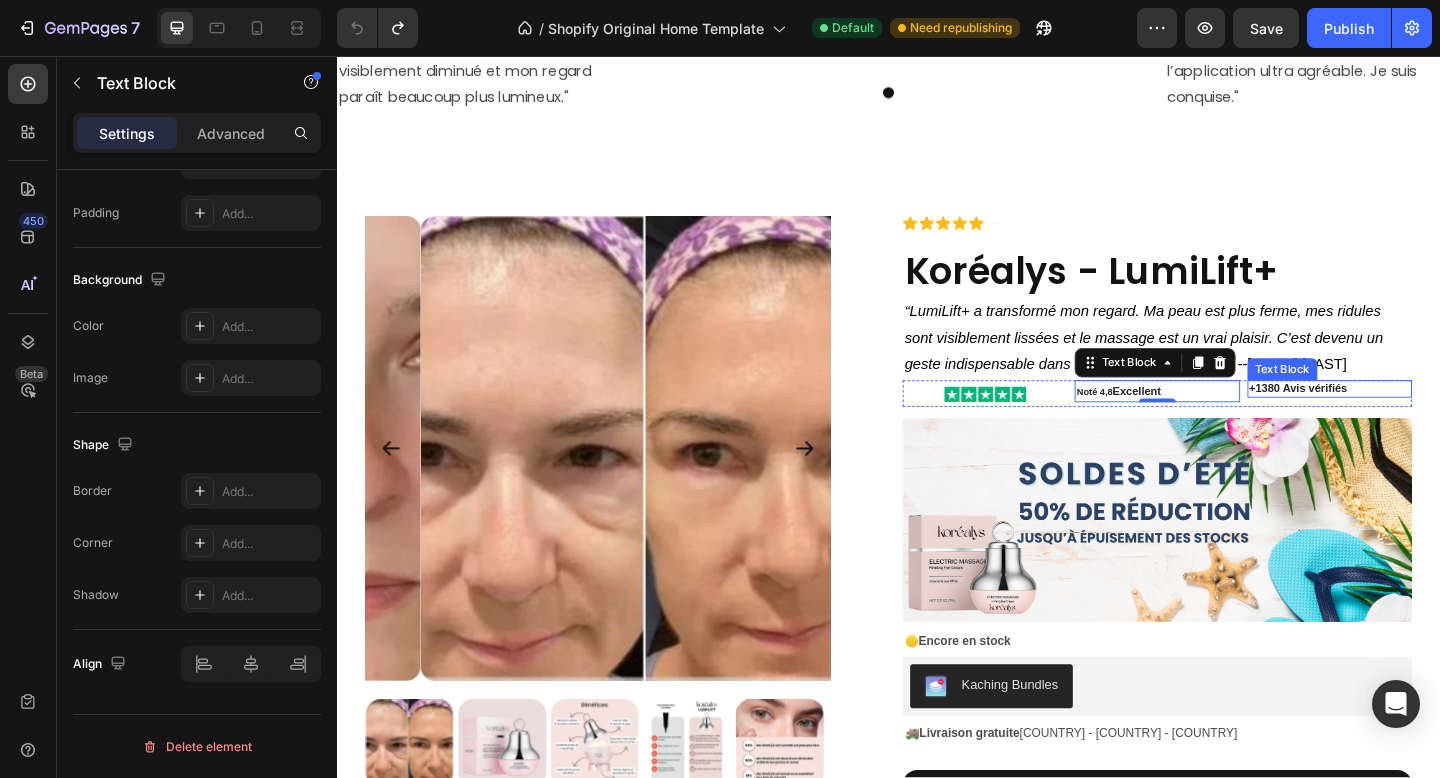 click on "+1380 Avis vérifiés" at bounding box center [1382, 418] 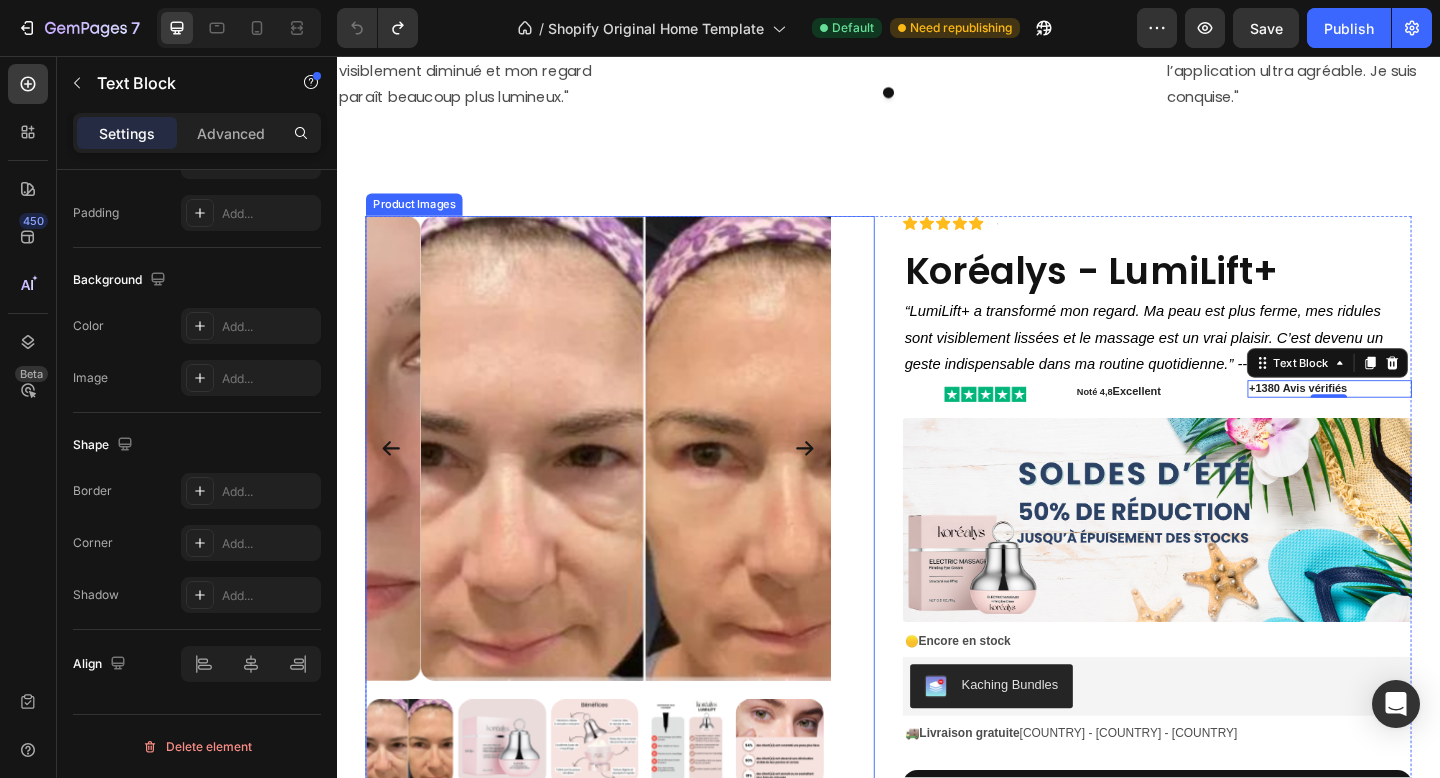 click at bounding box center [681, 483] 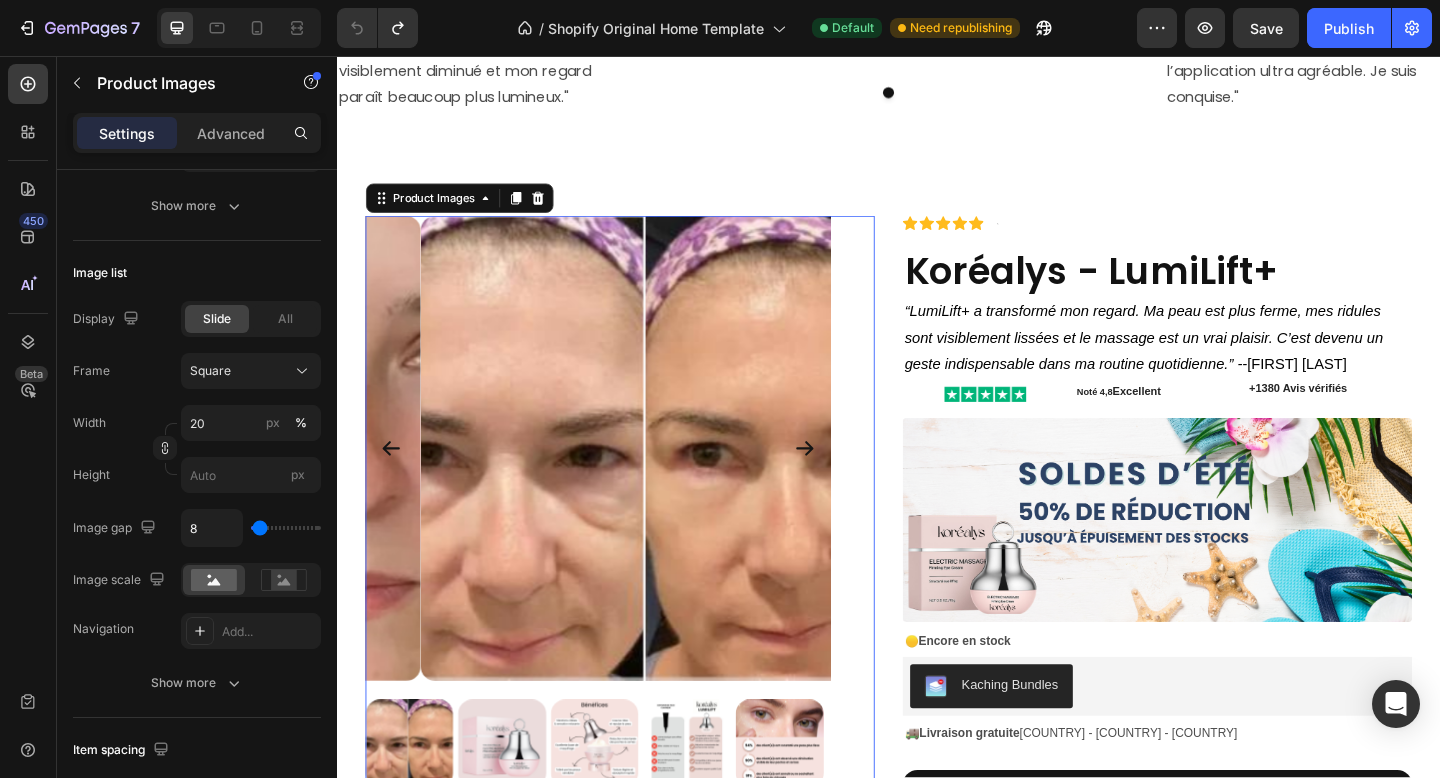scroll, scrollTop: 0, scrollLeft: 0, axis: both 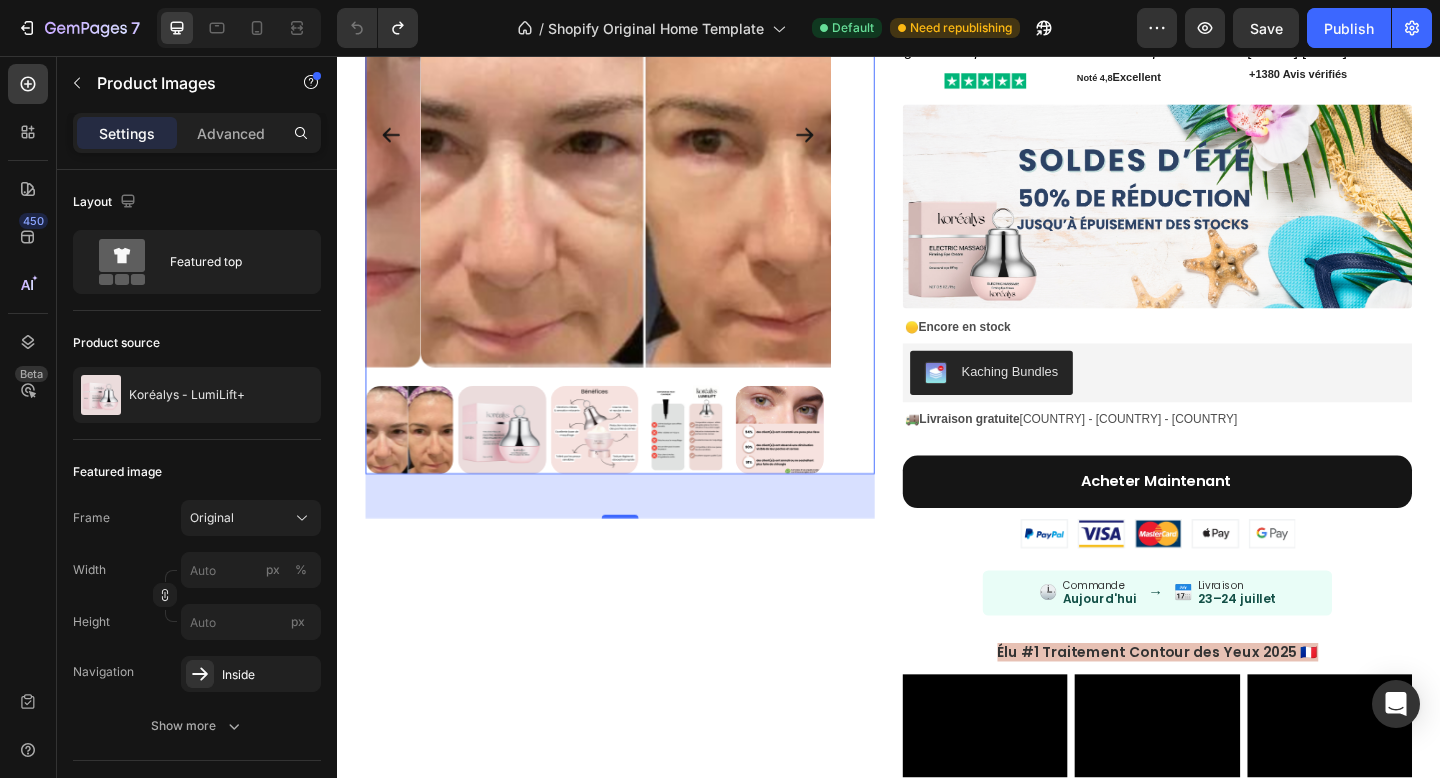 click at bounding box center [819, 463] 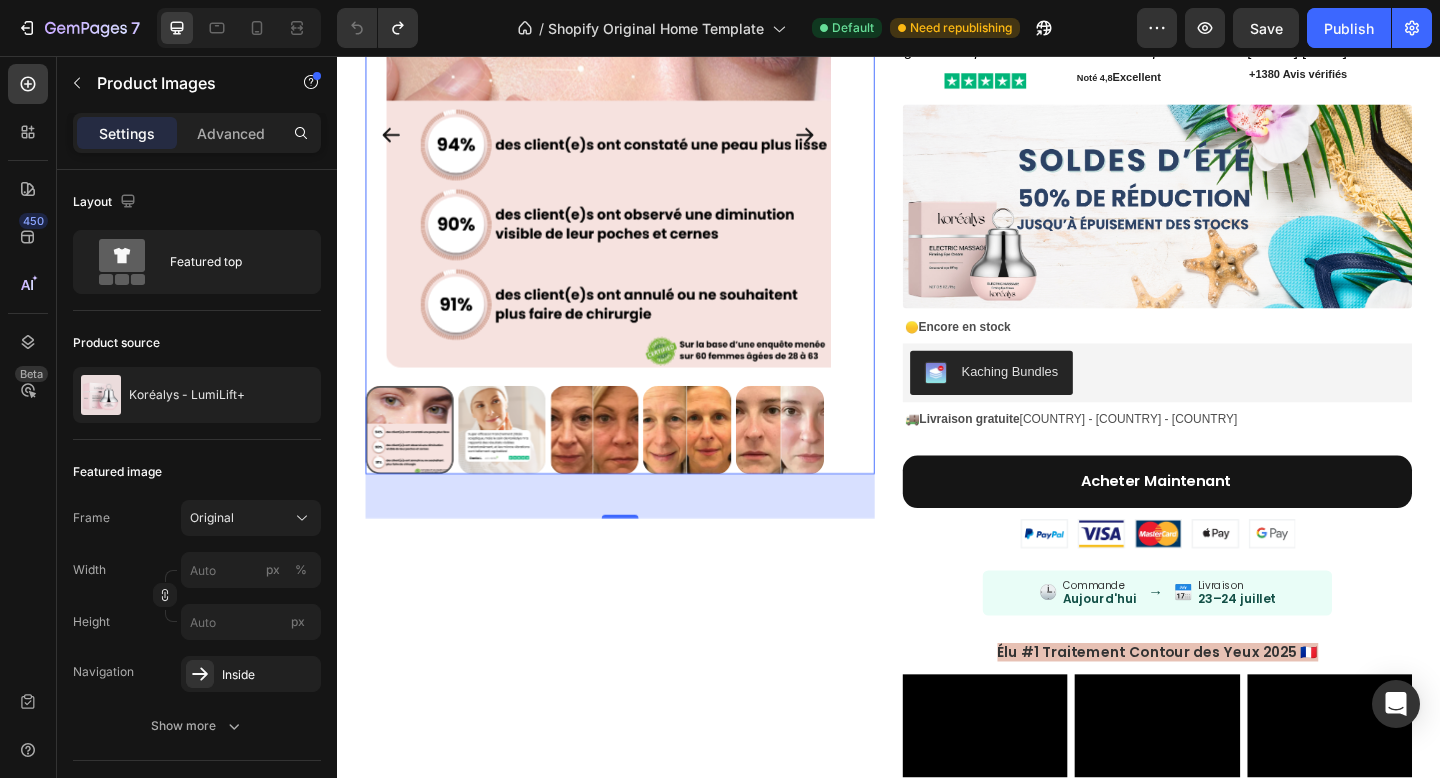 click at bounding box center (819, 463) 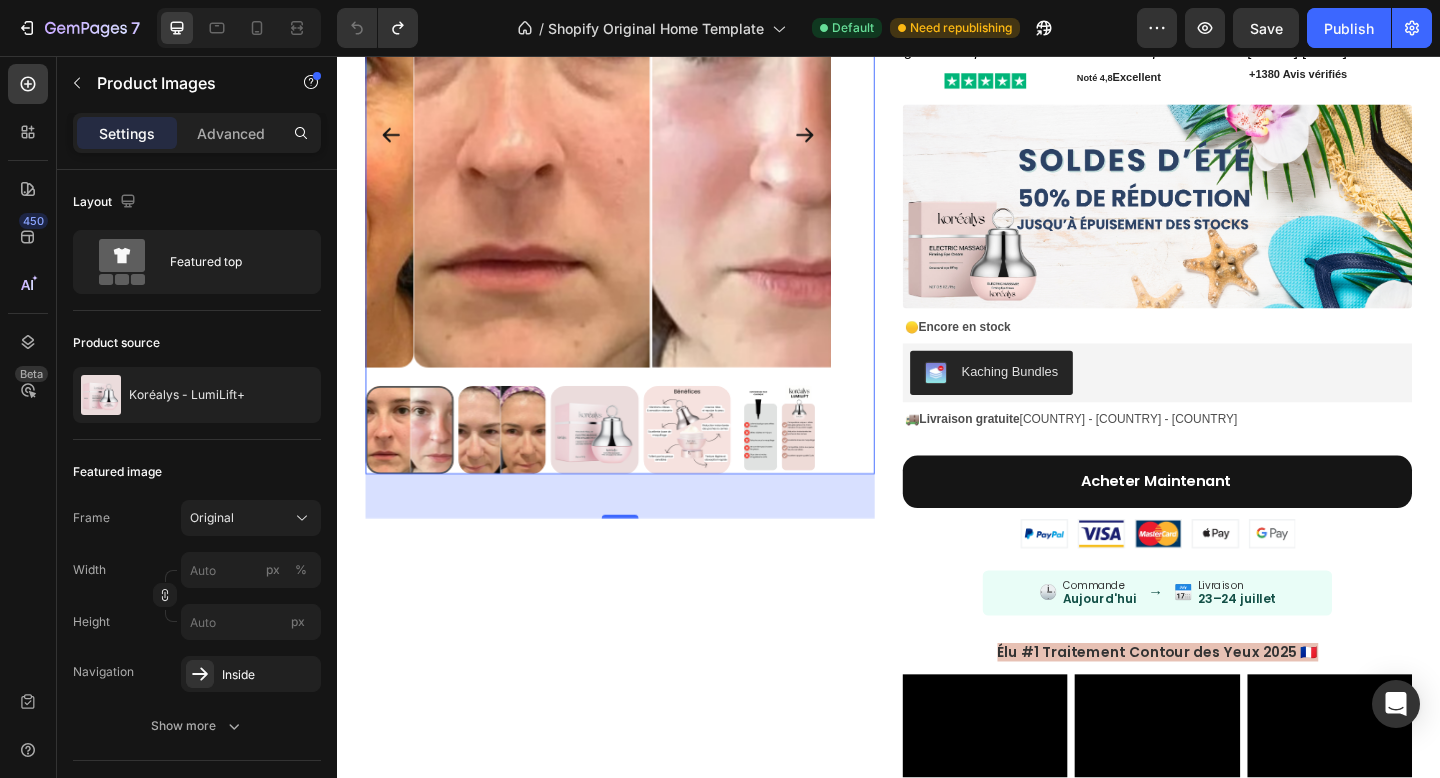 click at bounding box center (819, 463) 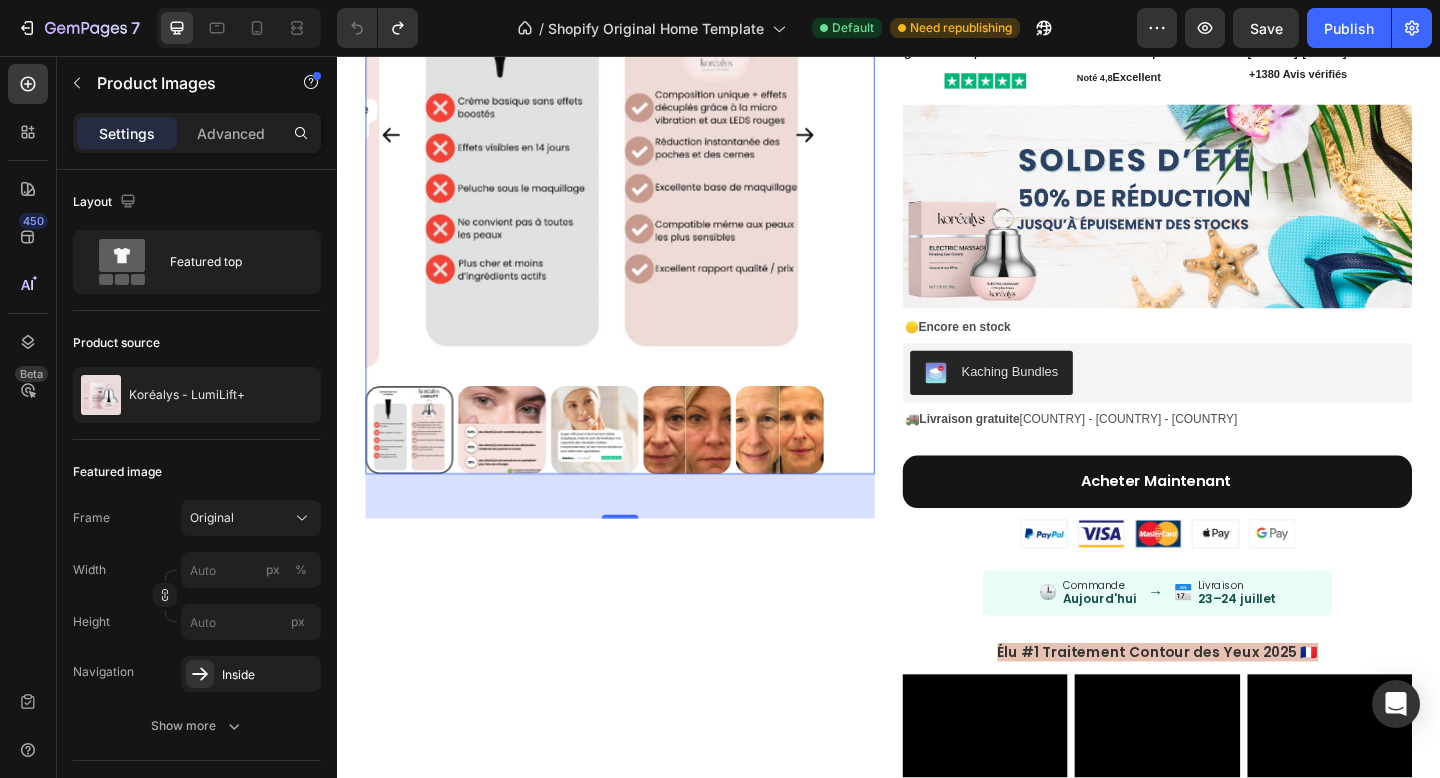 click at bounding box center (819, 463) 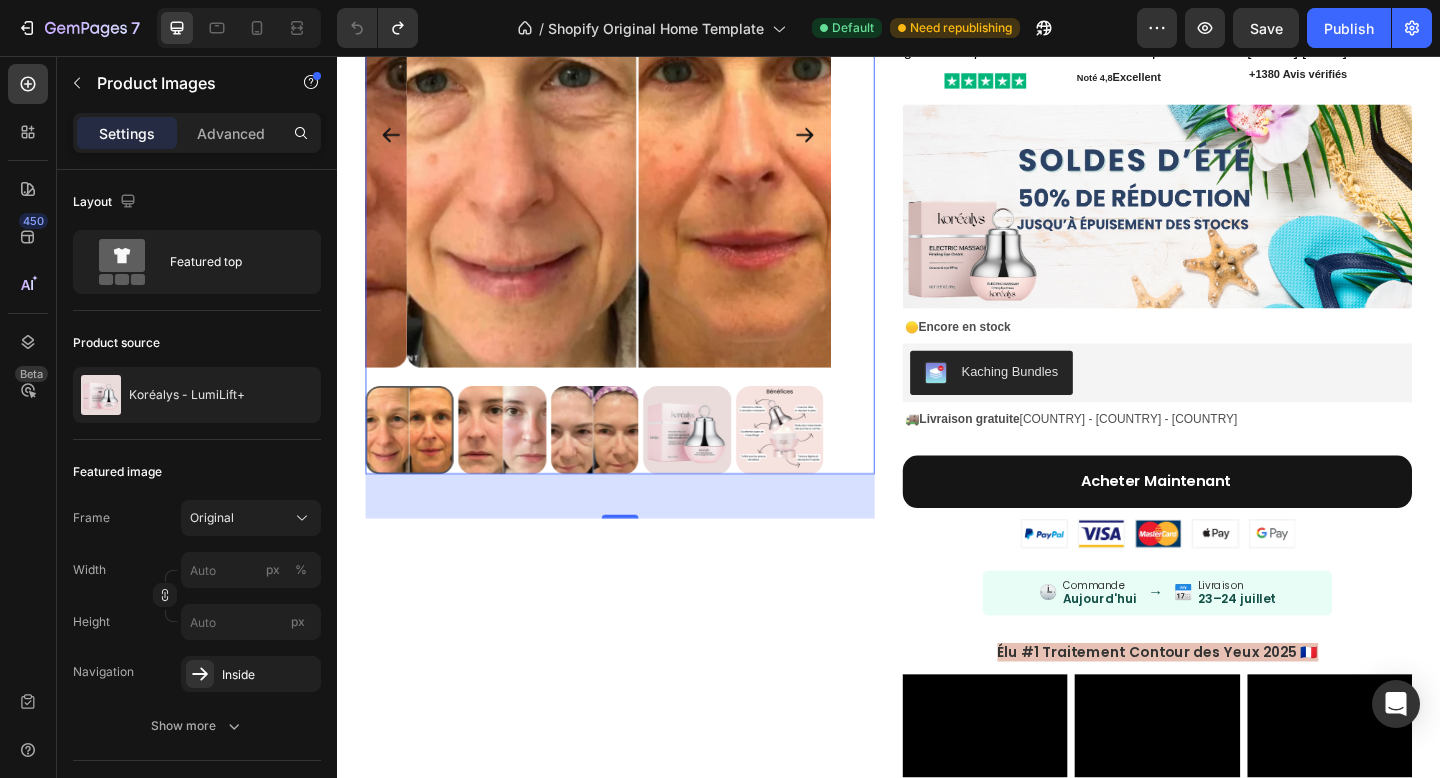 click at bounding box center (819, 463) 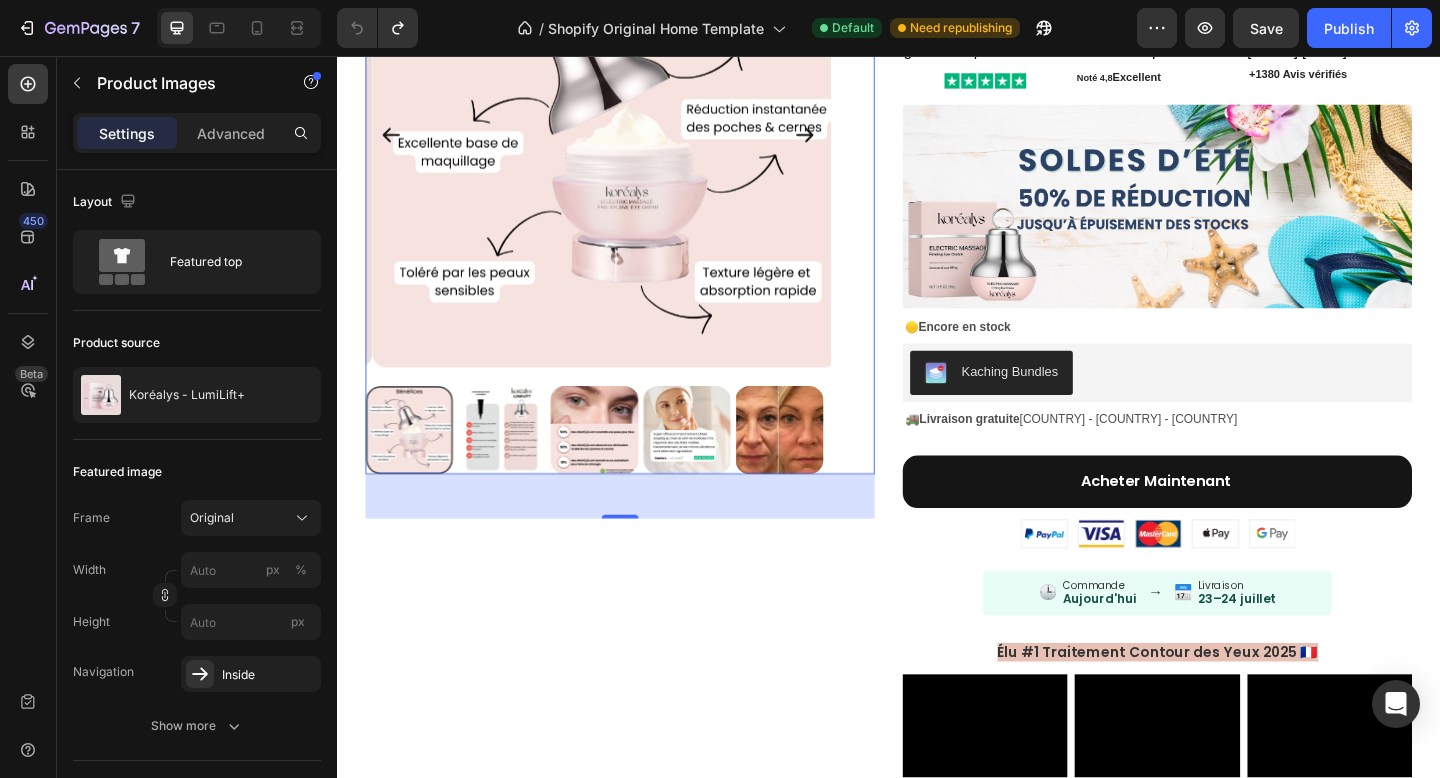 click at bounding box center [819, 463] 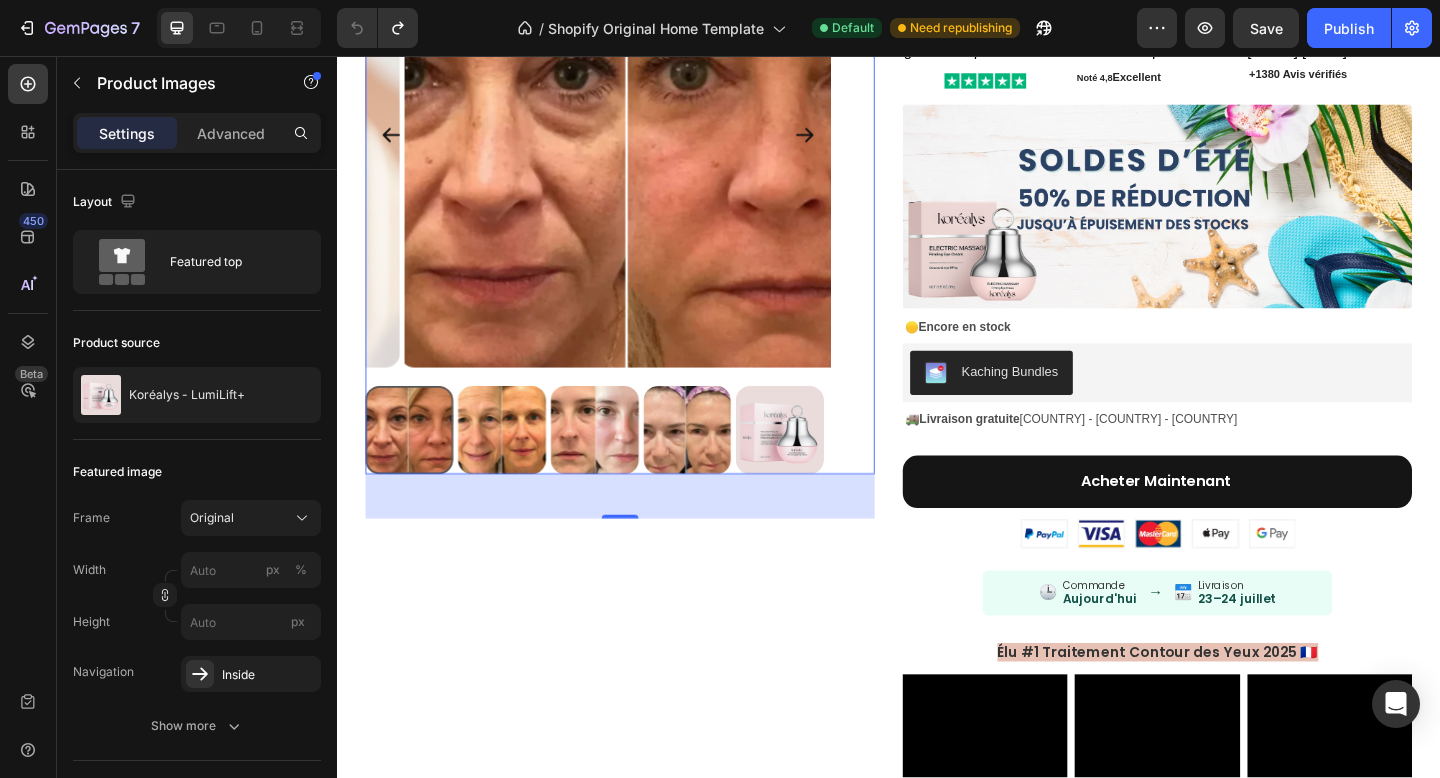 click at bounding box center [819, 463] 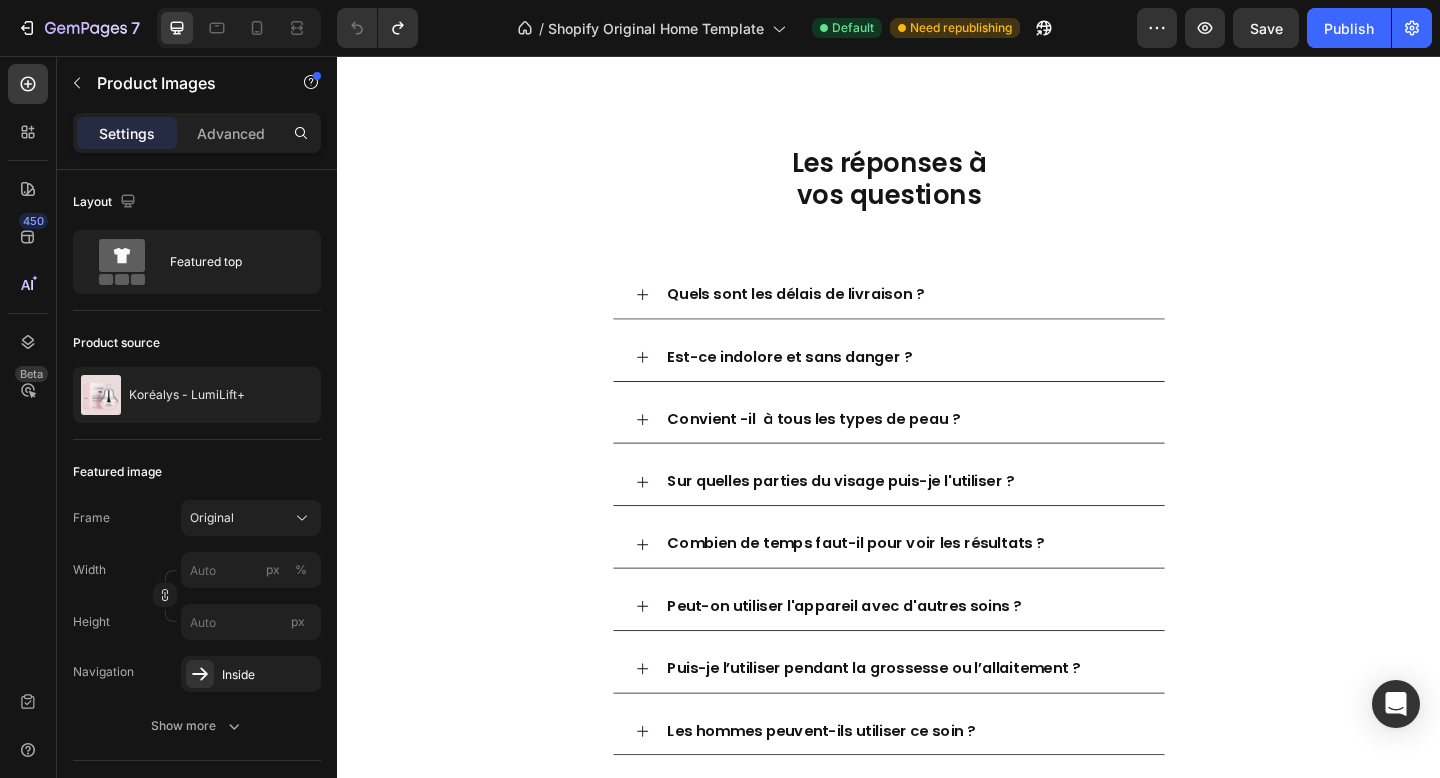 scroll, scrollTop: 5510, scrollLeft: 0, axis: vertical 